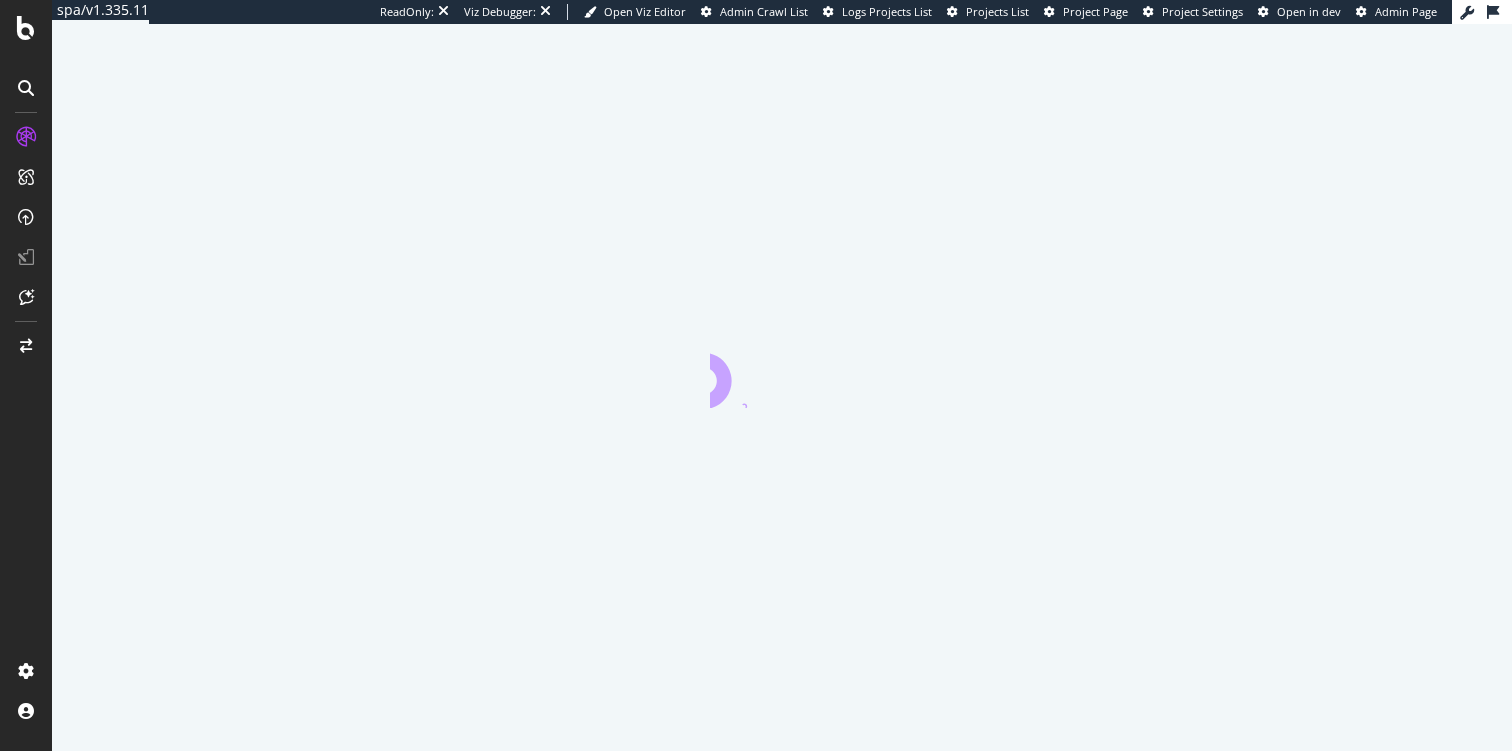 scroll, scrollTop: 0, scrollLeft: 0, axis: both 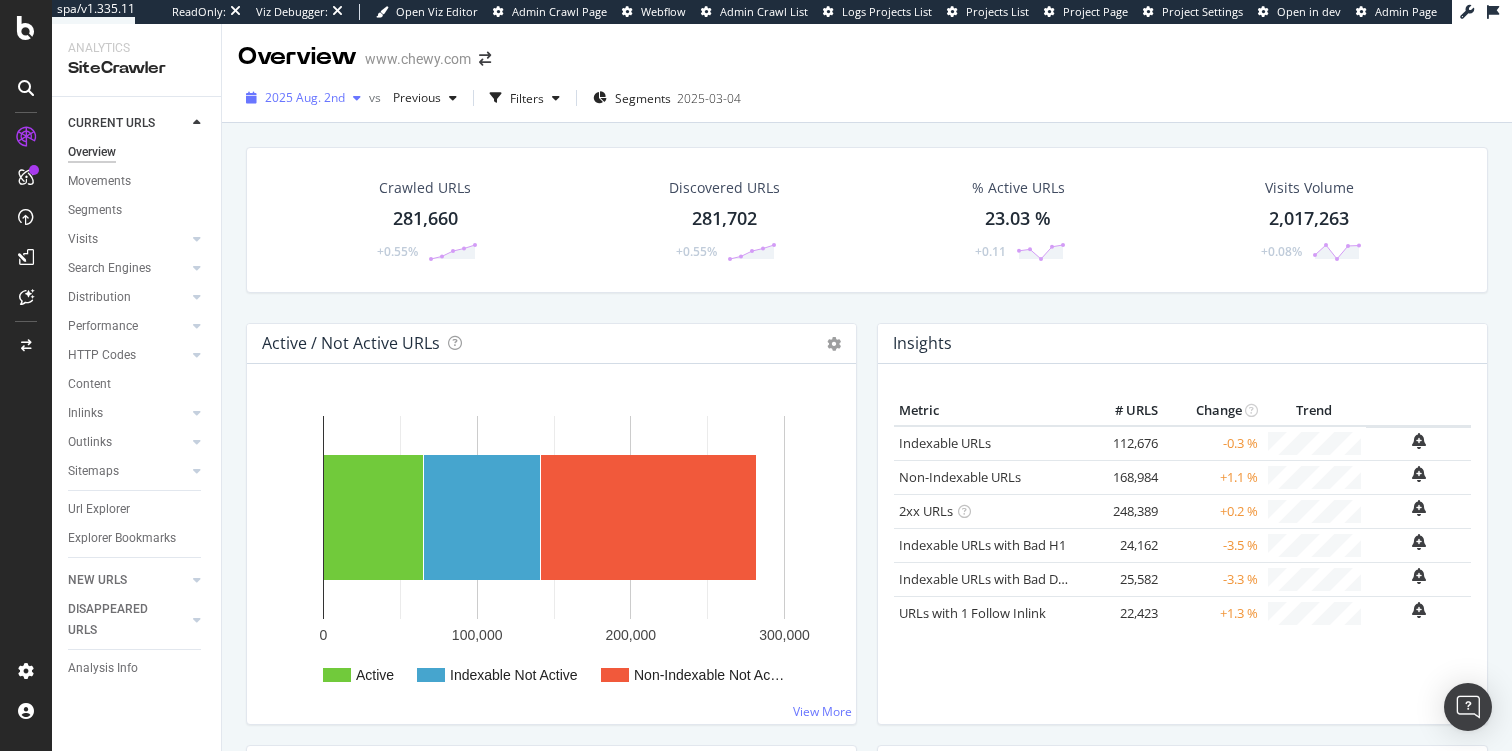 click on "2025 Aug. 2nd" at bounding box center (303, 98) 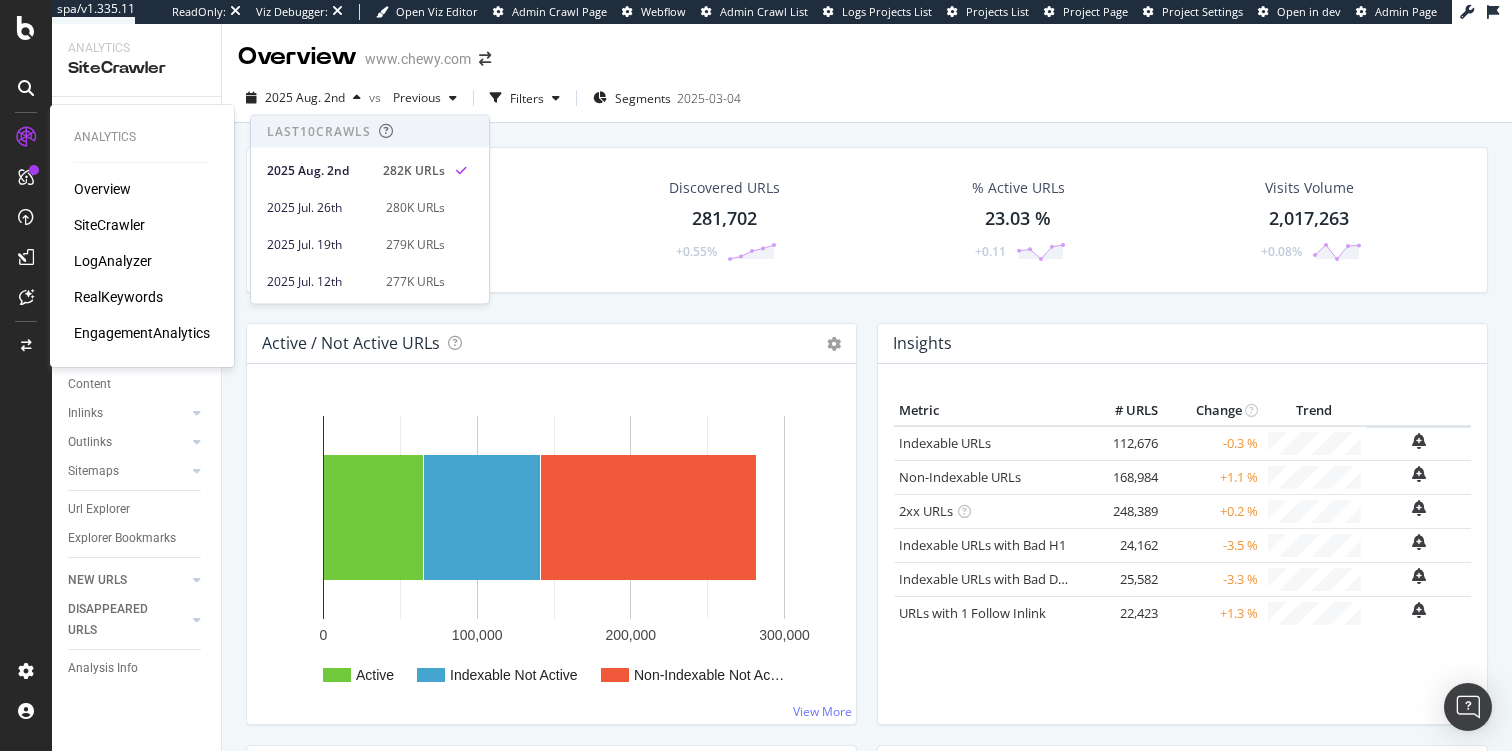 type 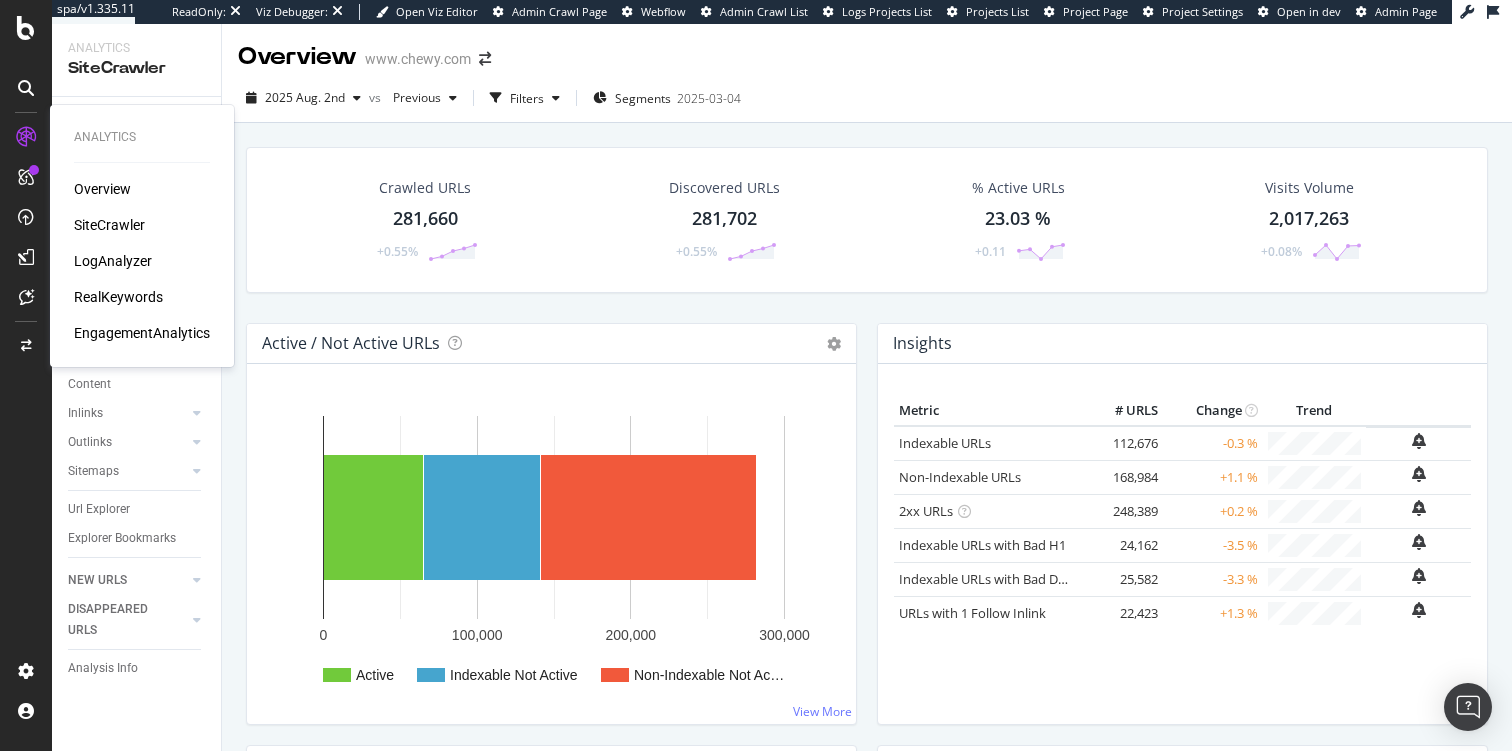 click on "LogAnalyzer" at bounding box center [113, 261] 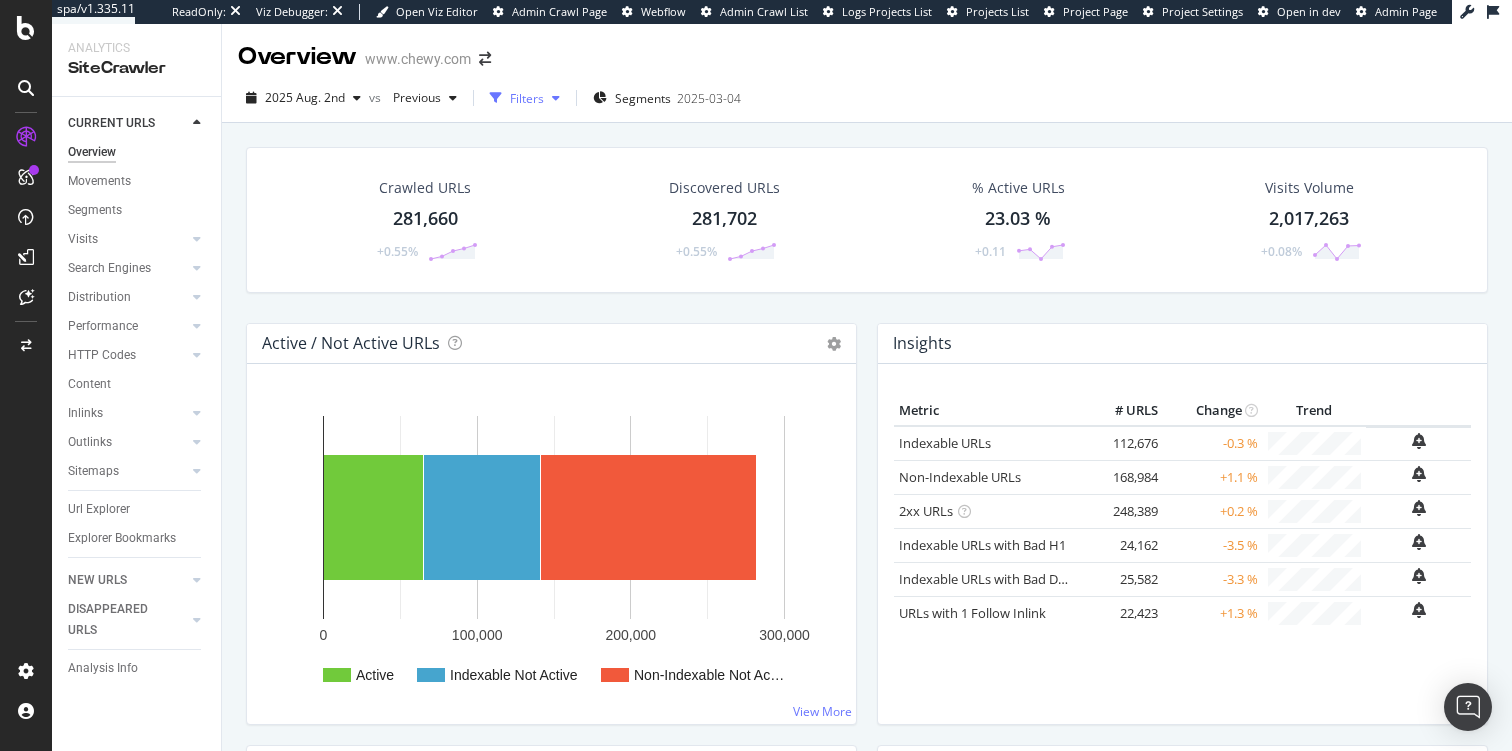 click on "Filters" at bounding box center (527, 98) 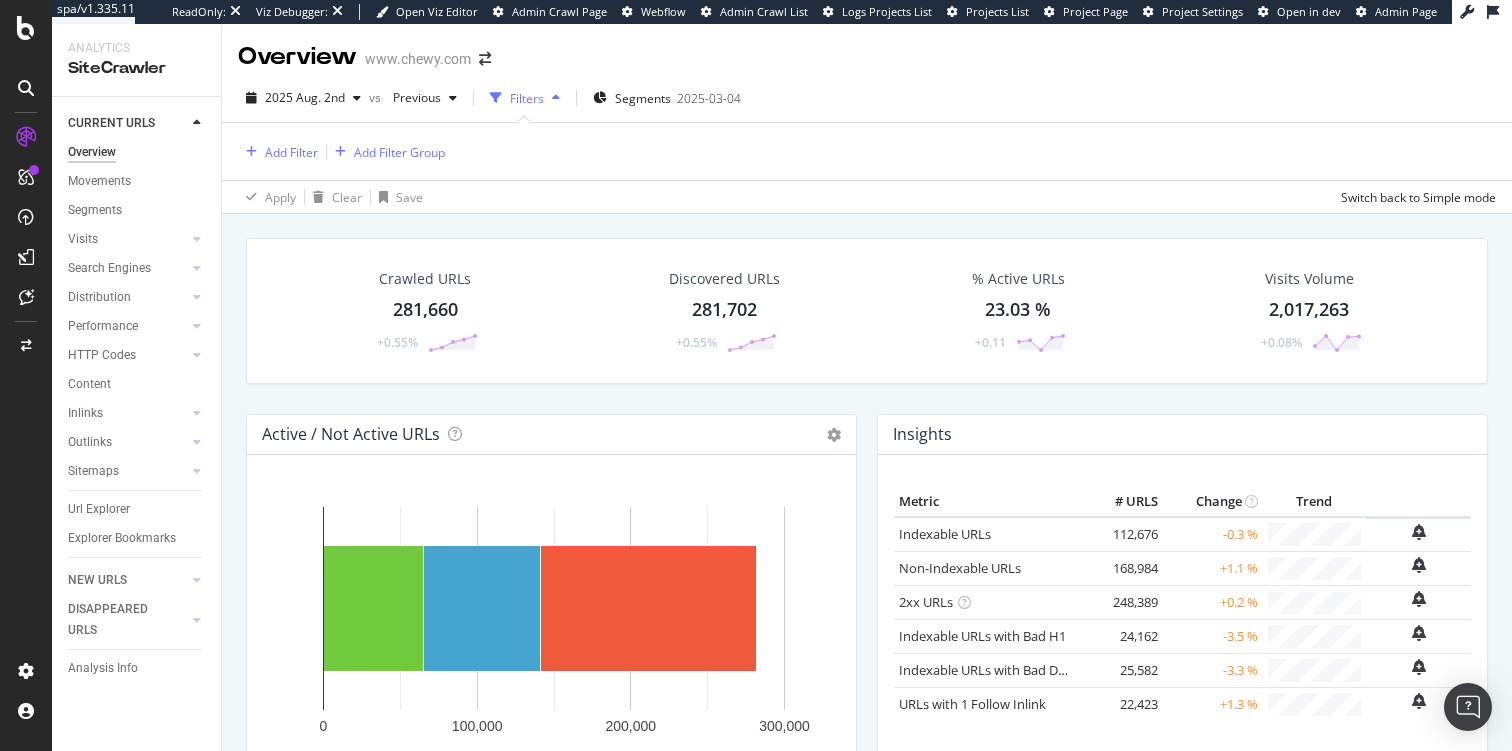click on "Add Filter Add Filter Group" at bounding box center (867, 151) 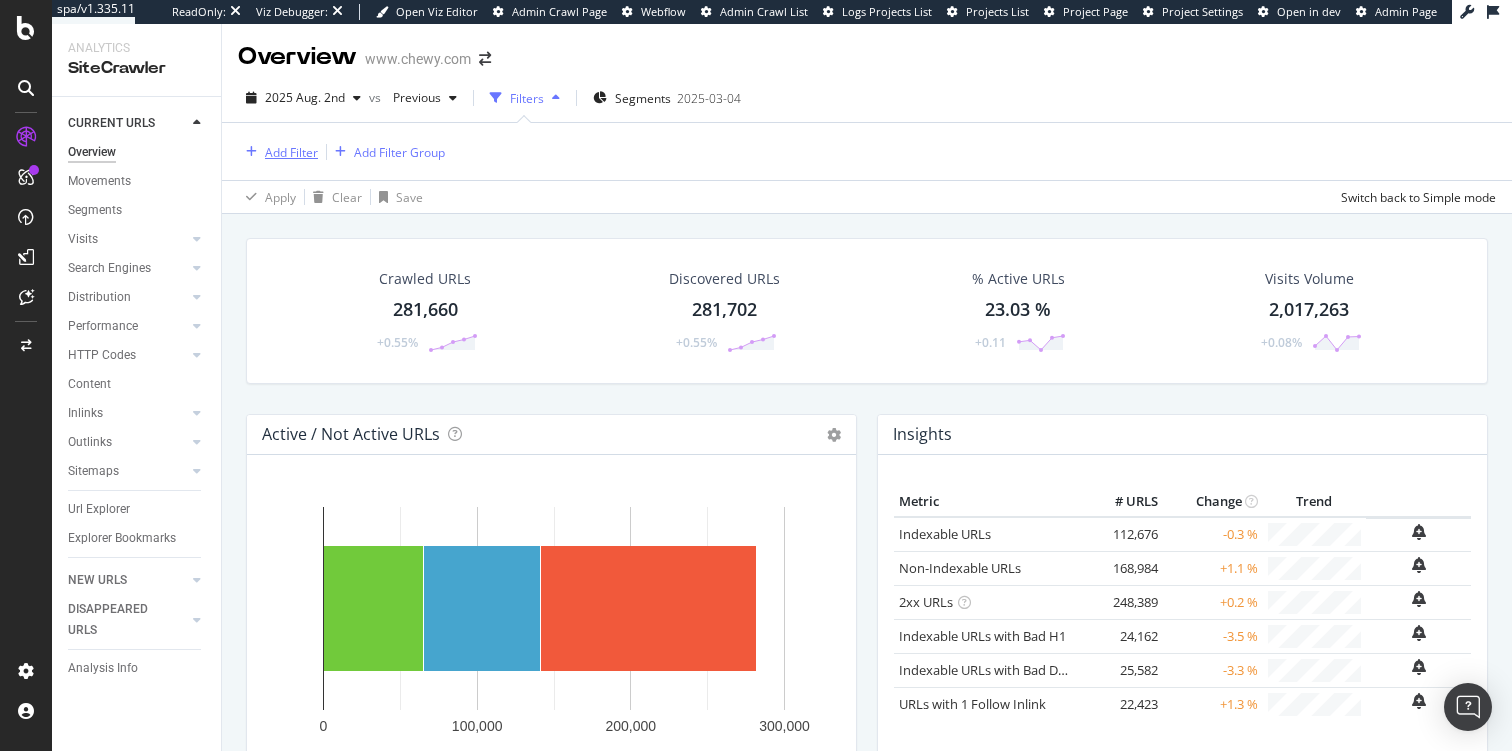 click on "Add Filter" at bounding box center [291, 152] 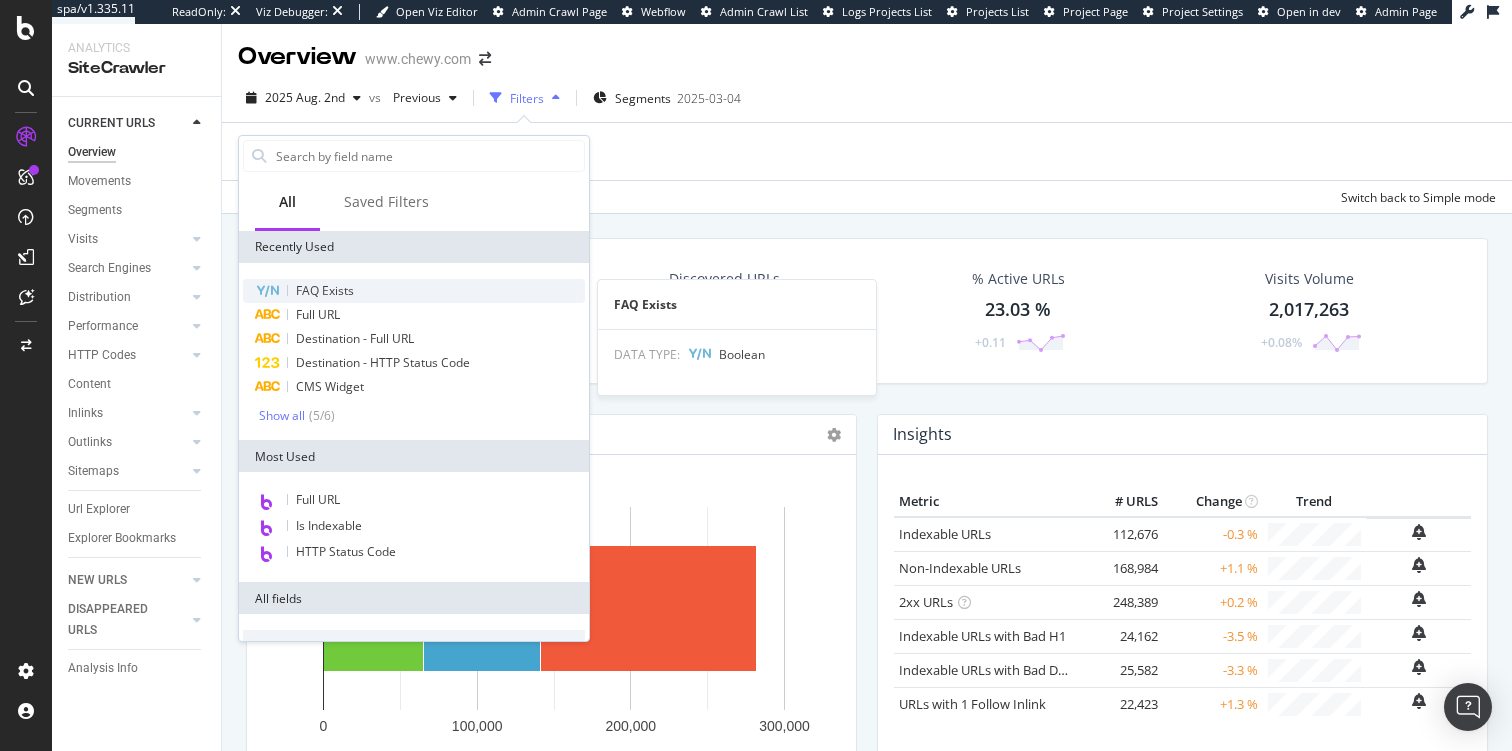 click on "FAQ Exists" at bounding box center [325, 290] 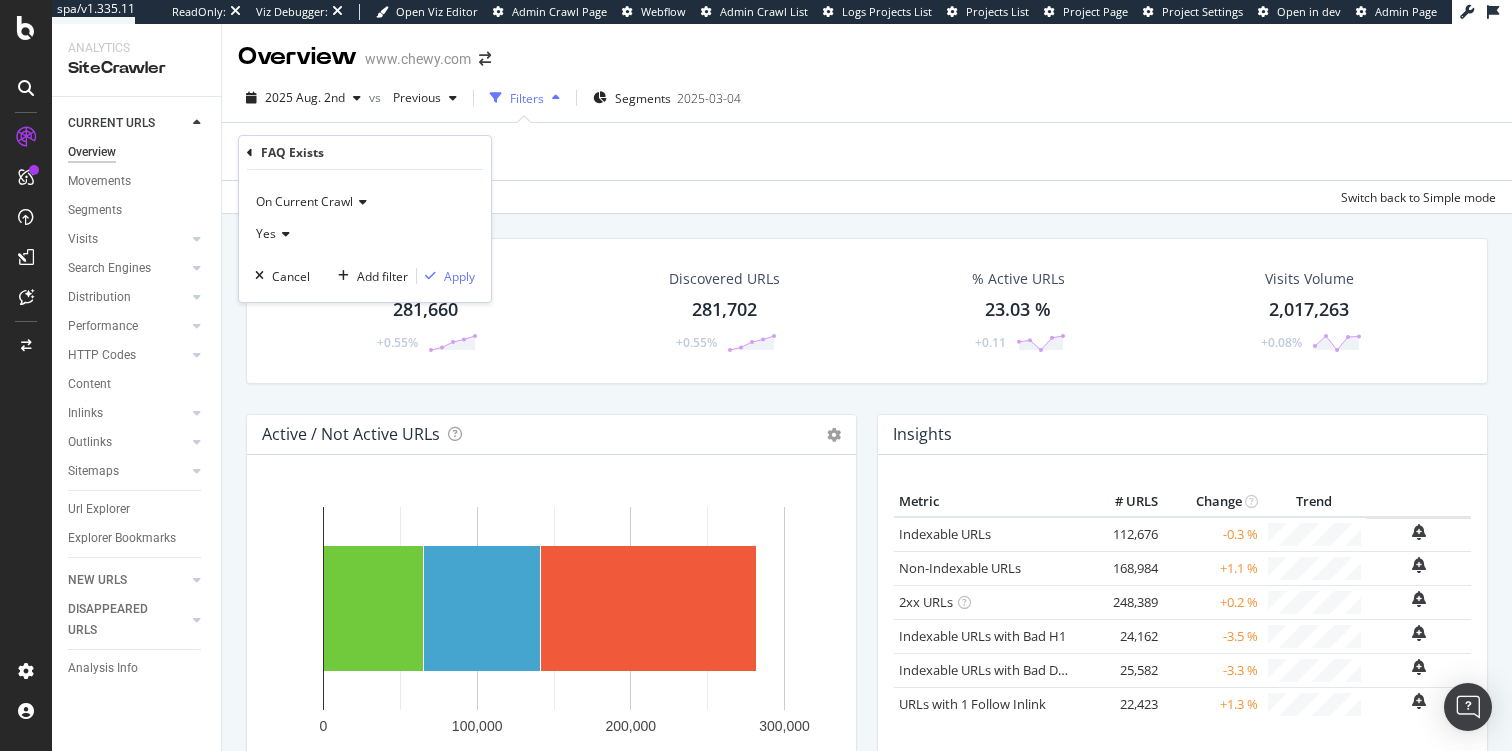 click on "On Current Crawl Yes Cancel Add filter Apply" at bounding box center [365, 236] 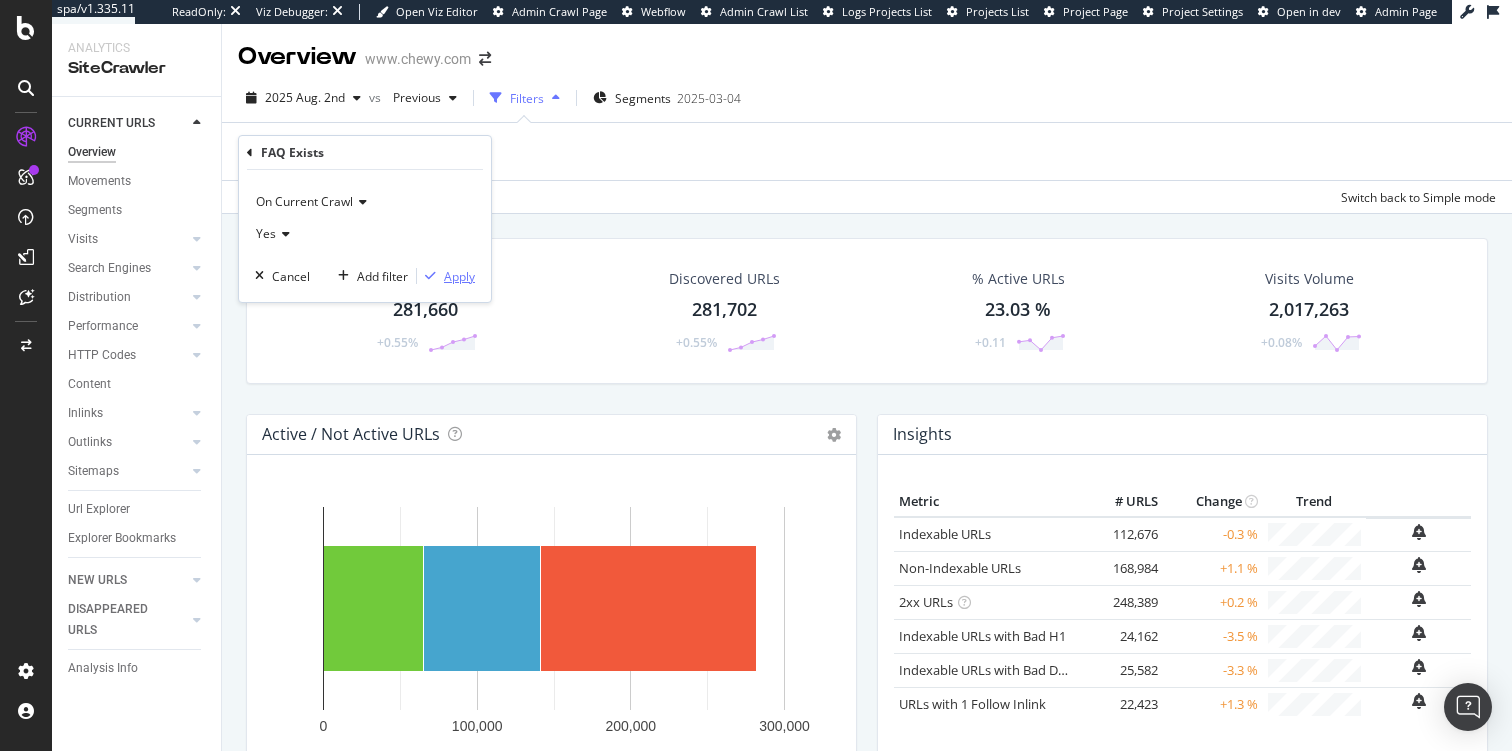 click on "Apply" at bounding box center [459, 276] 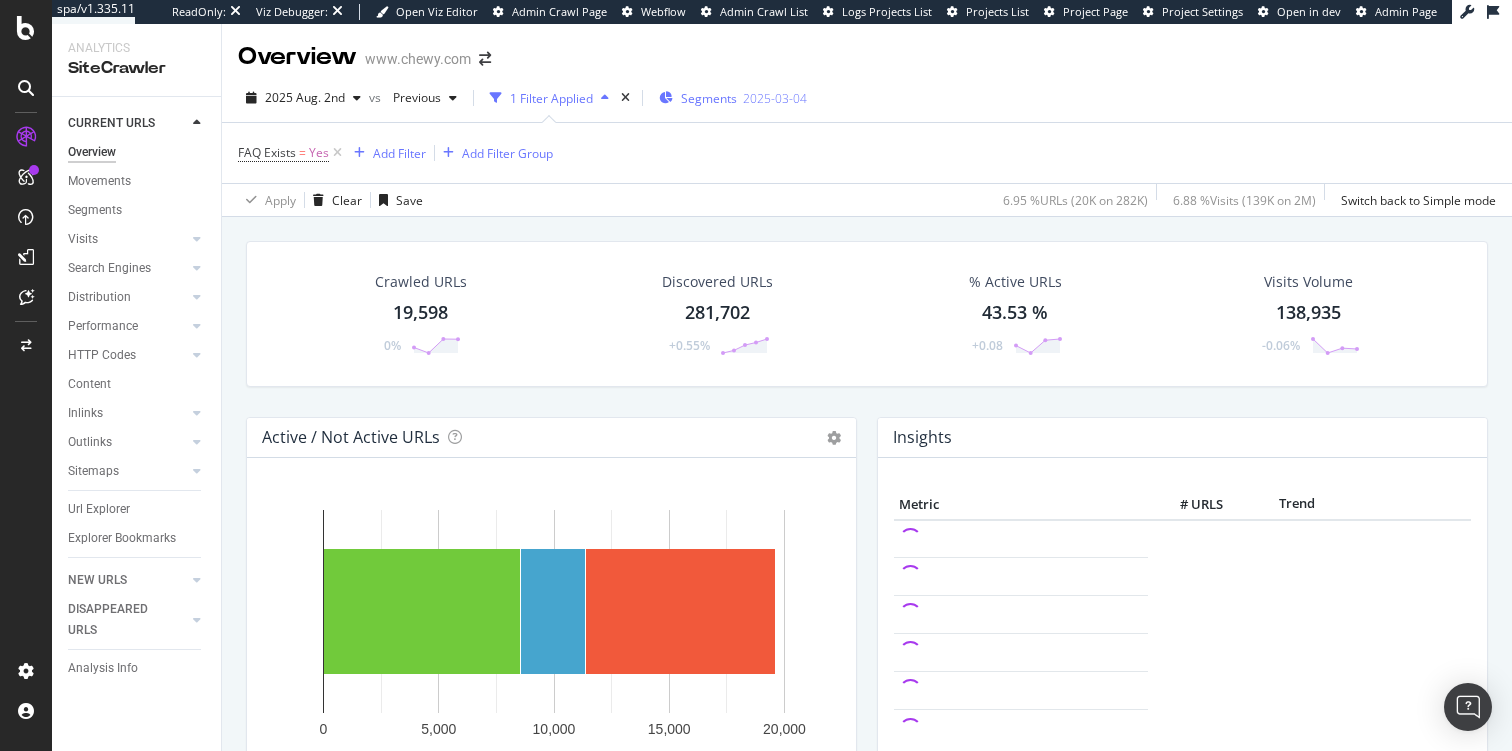 click on "Segments 2025-03-04" at bounding box center (733, 98) 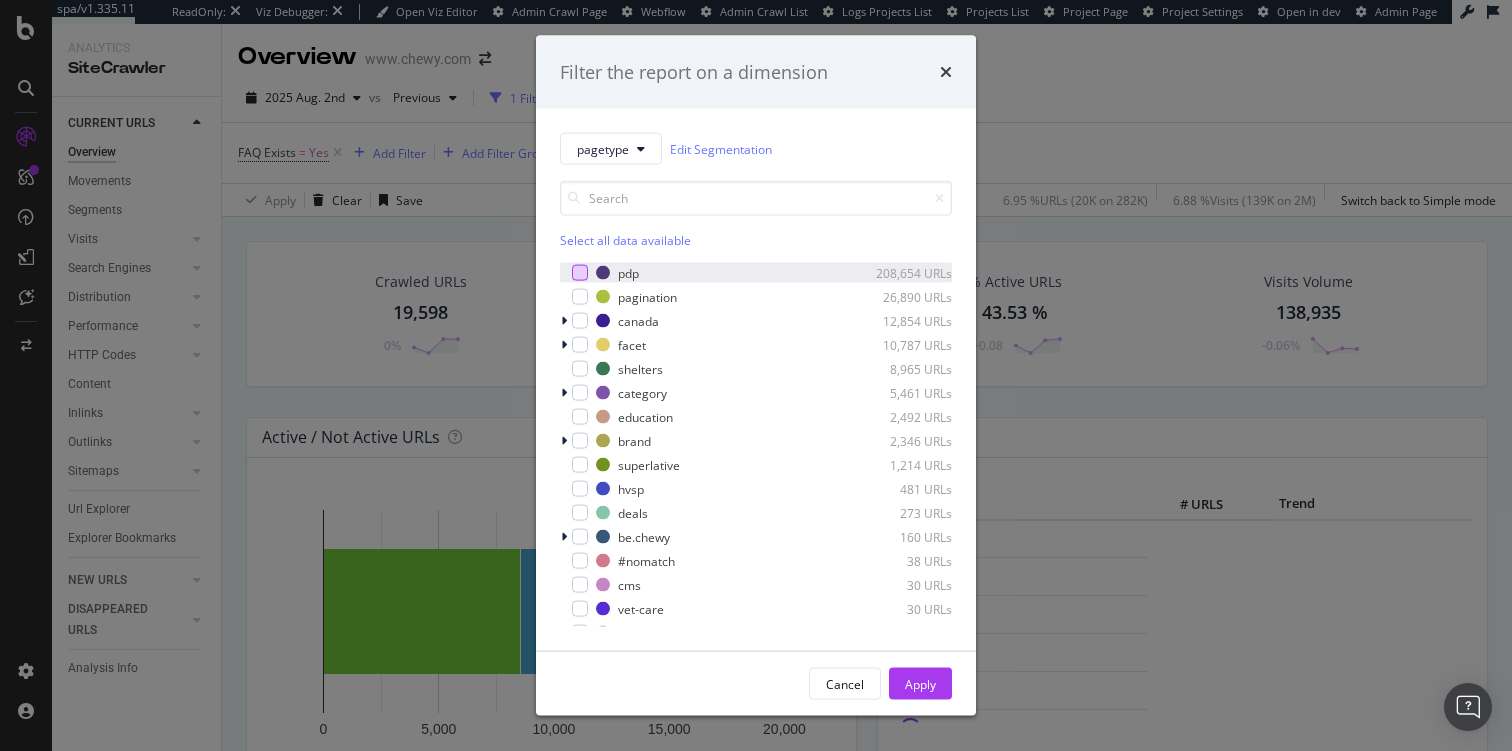 click at bounding box center [580, 273] 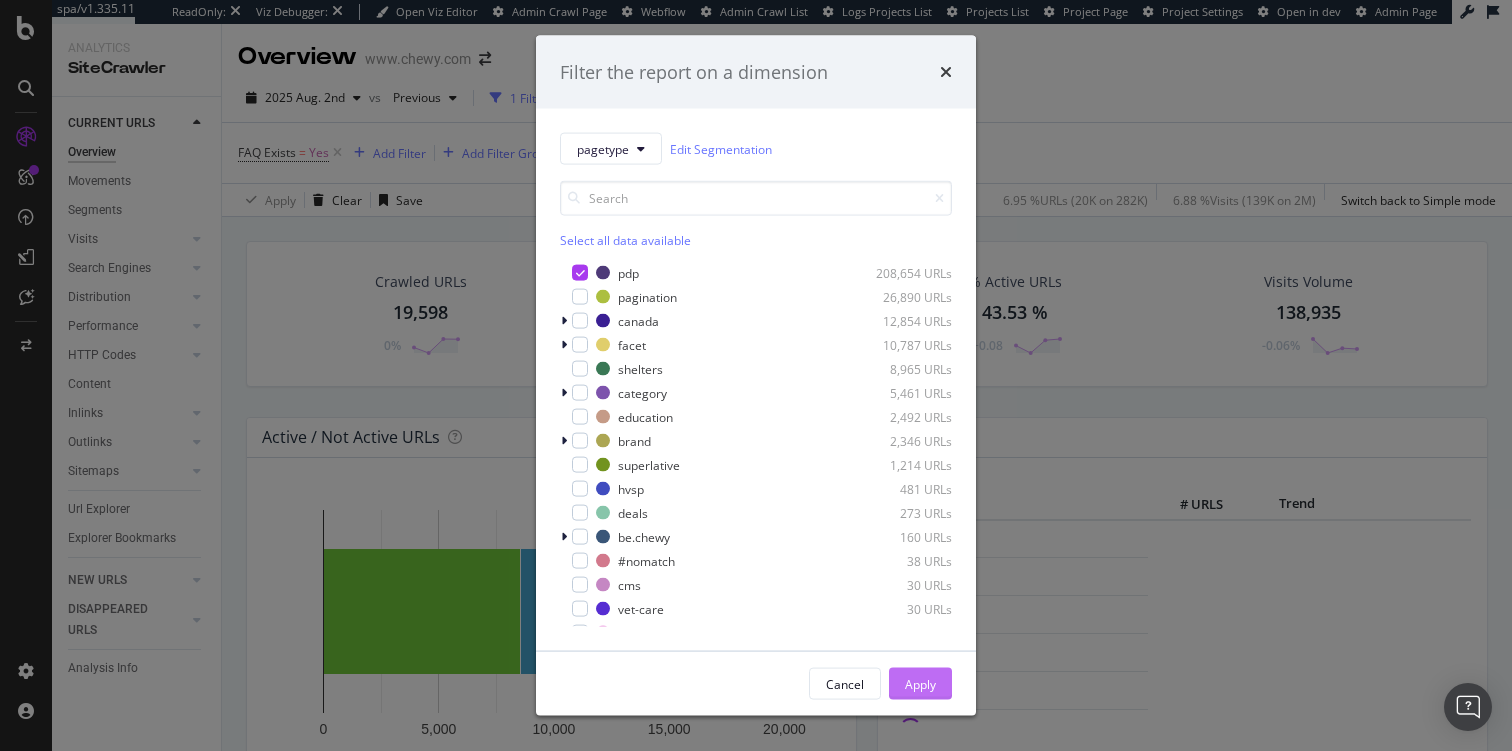 click on "Apply" at bounding box center (920, 683) 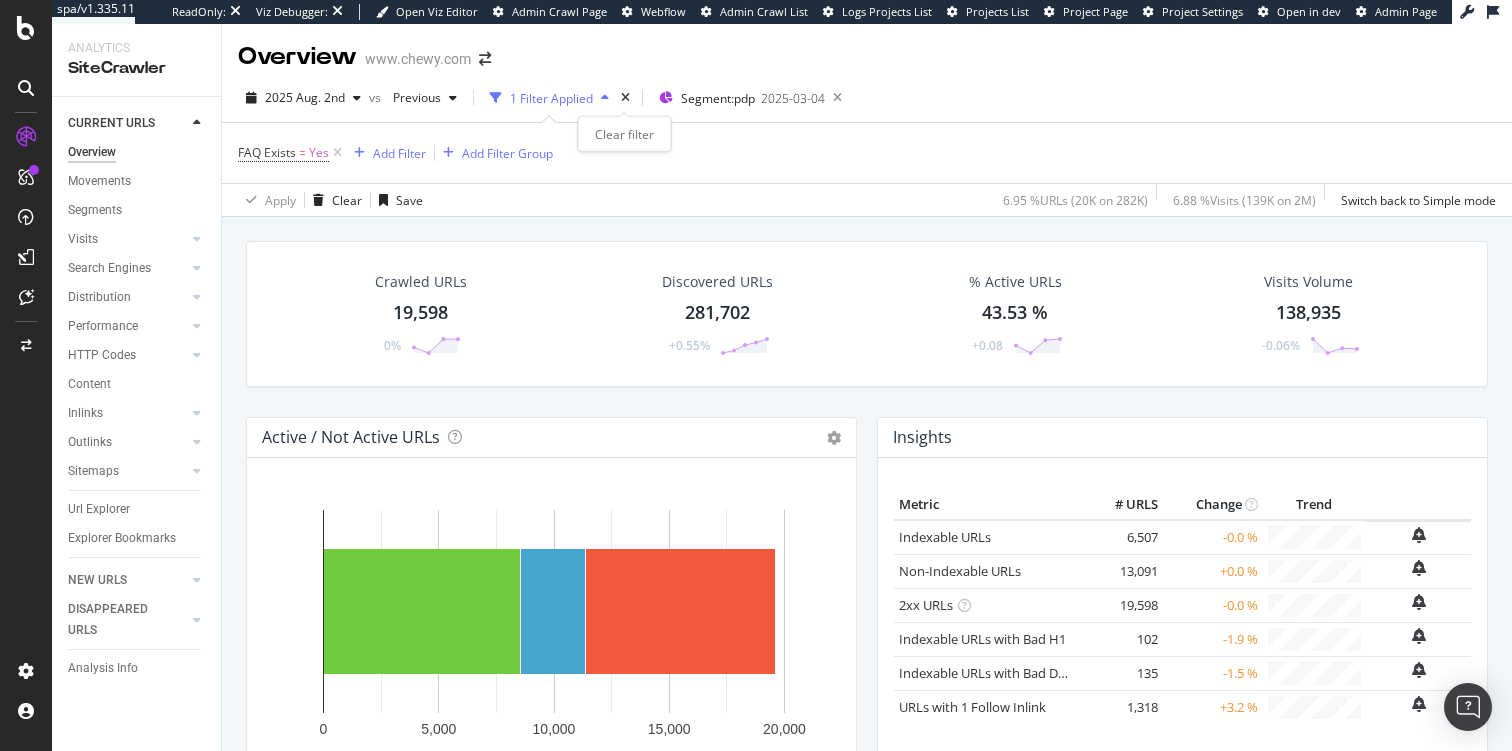 click at bounding box center (625, 98) 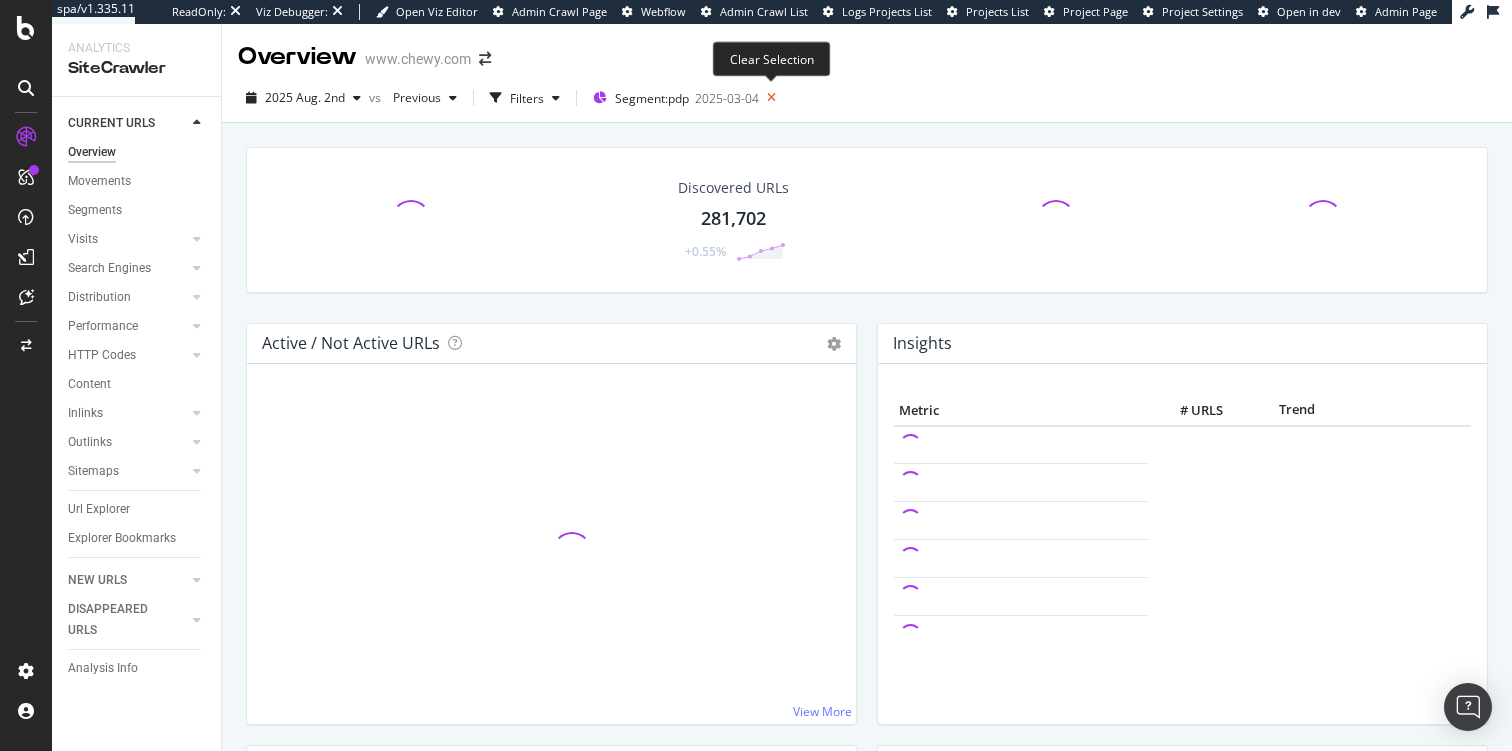 click at bounding box center (771, 98) 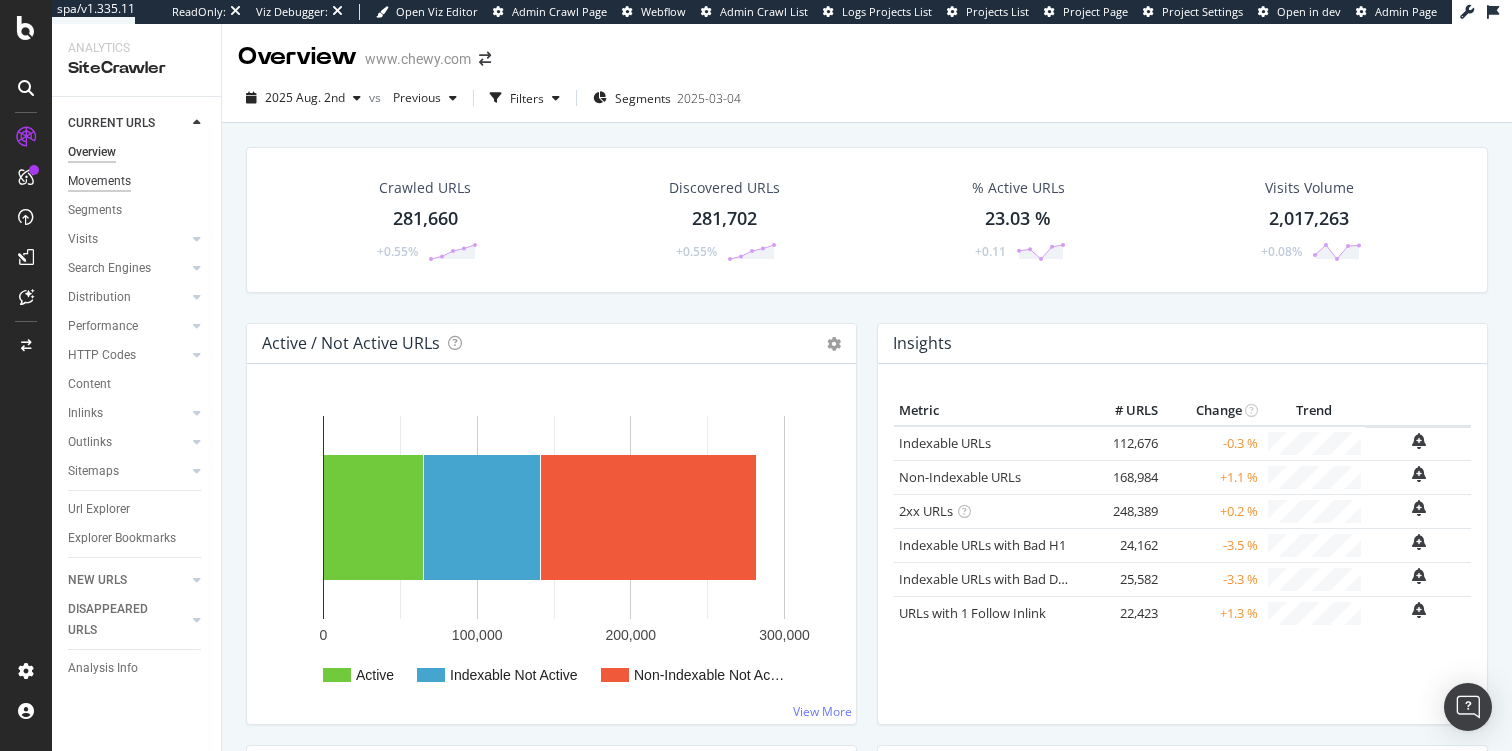 click on "Movements" at bounding box center [99, 181] 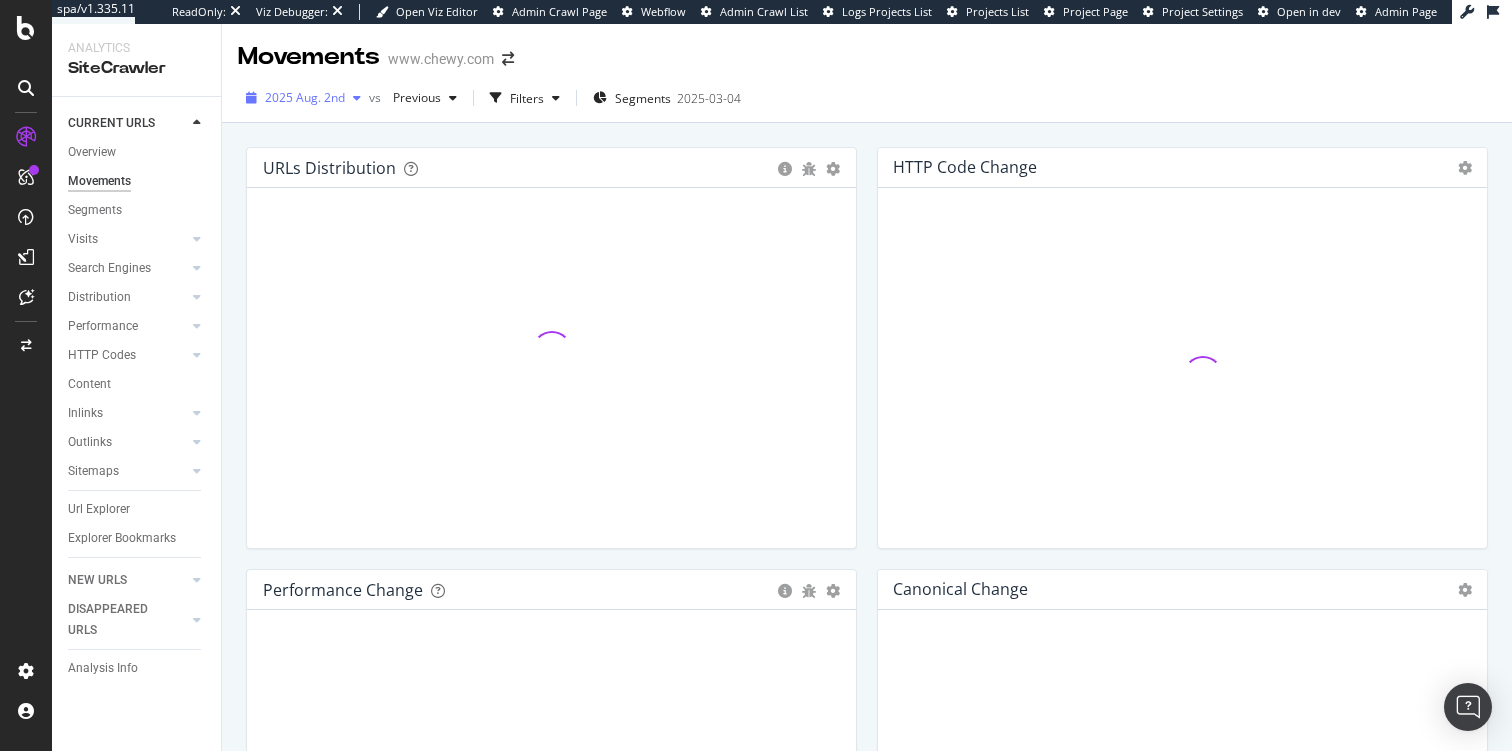 click on "2025 Aug. 2nd" at bounding box center (303, 98) 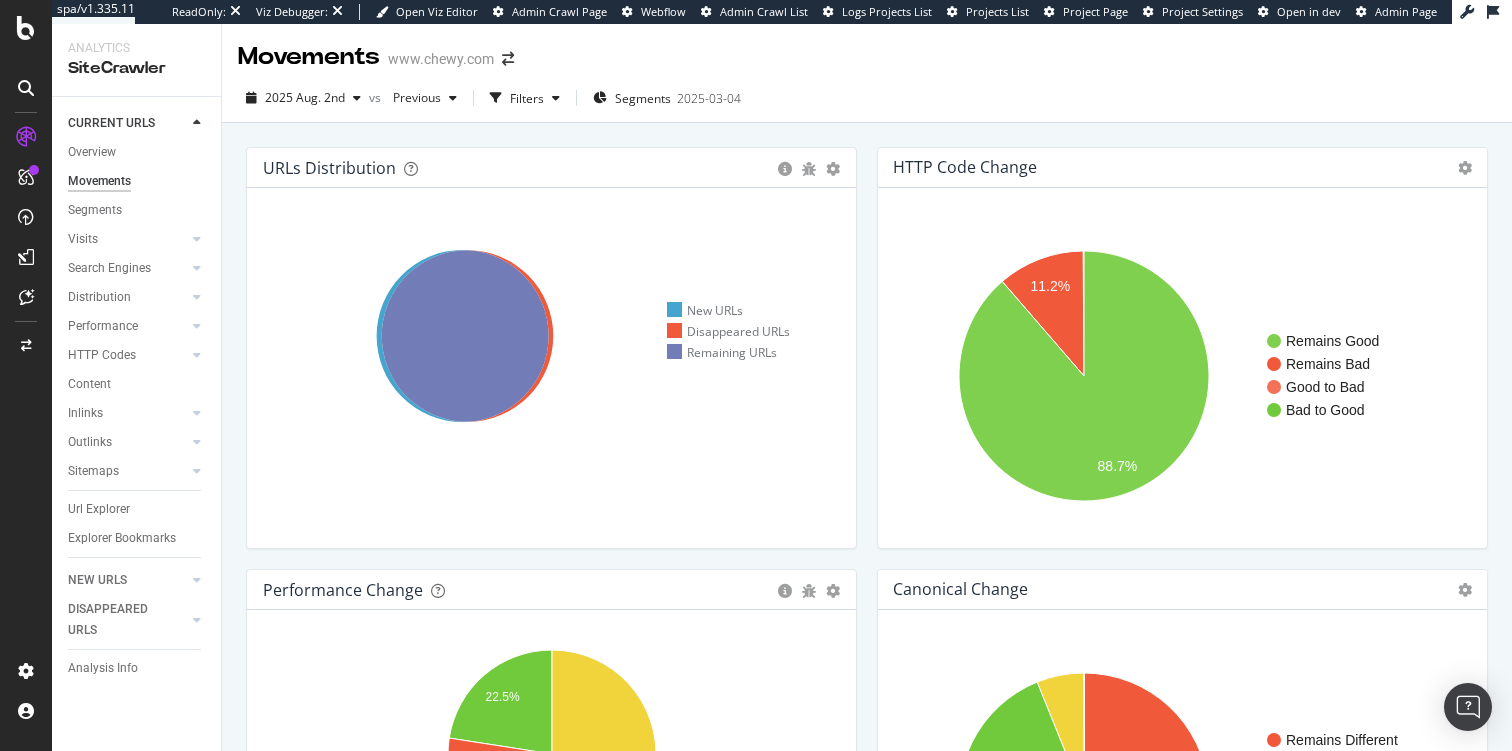 click on "URLs Distribution Venn Table Export as CSV Add to Custom Report Hold CMD (⌘) while clicking to filter the report. New URLs Disappeared URLs Remaining URLs
HTTP Code Change
Chart (by Value) Table Expand Export as CSV Export as PNG
×
Close
Chart movements-http-code-change - API Requests List
Area
Type
Request
Response
current
query
{
"status": 200,
"aggs": [
{
"metrics": [
101
]
}
]
}
current" at bounding box center (867, 486) 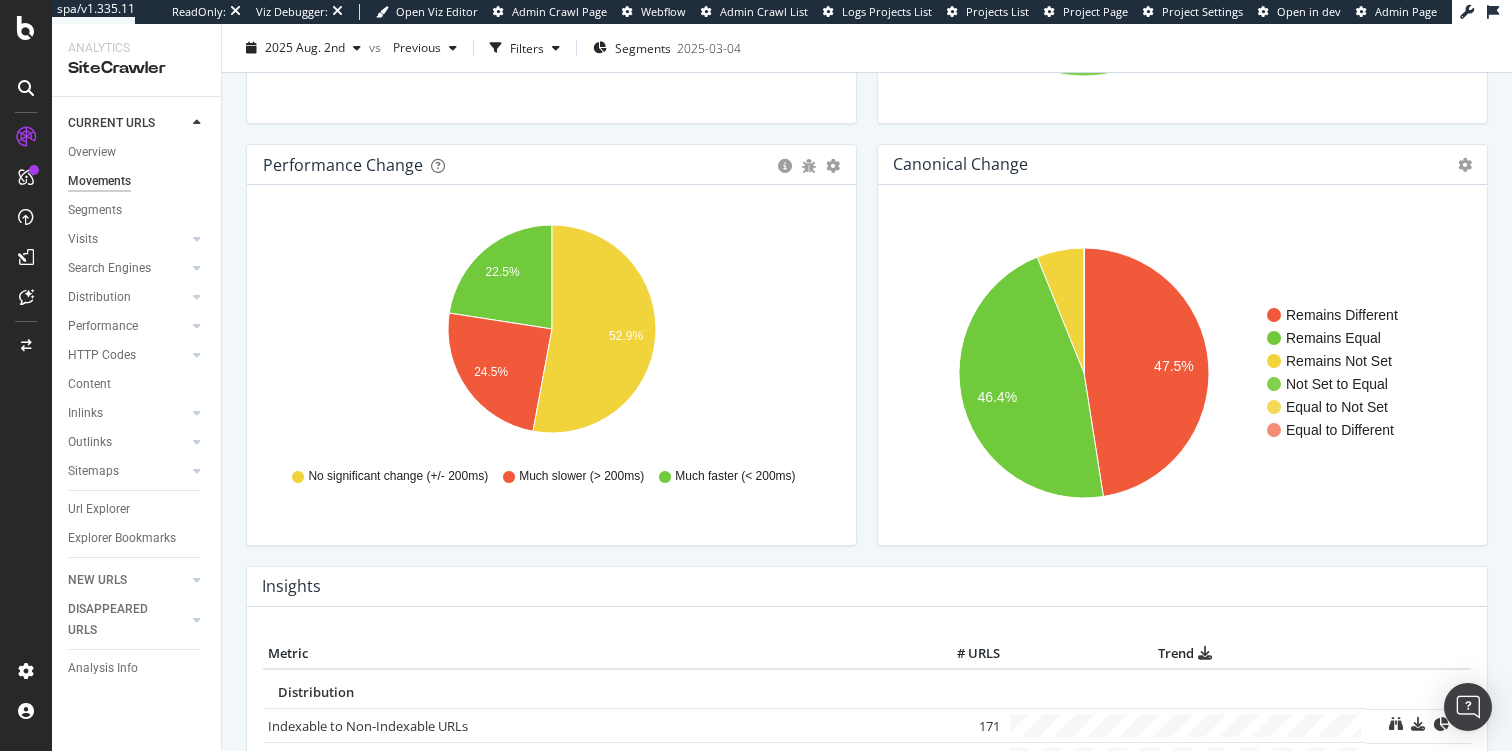scroll, scrollTop: 0, scrollLeft: 0, axis: both 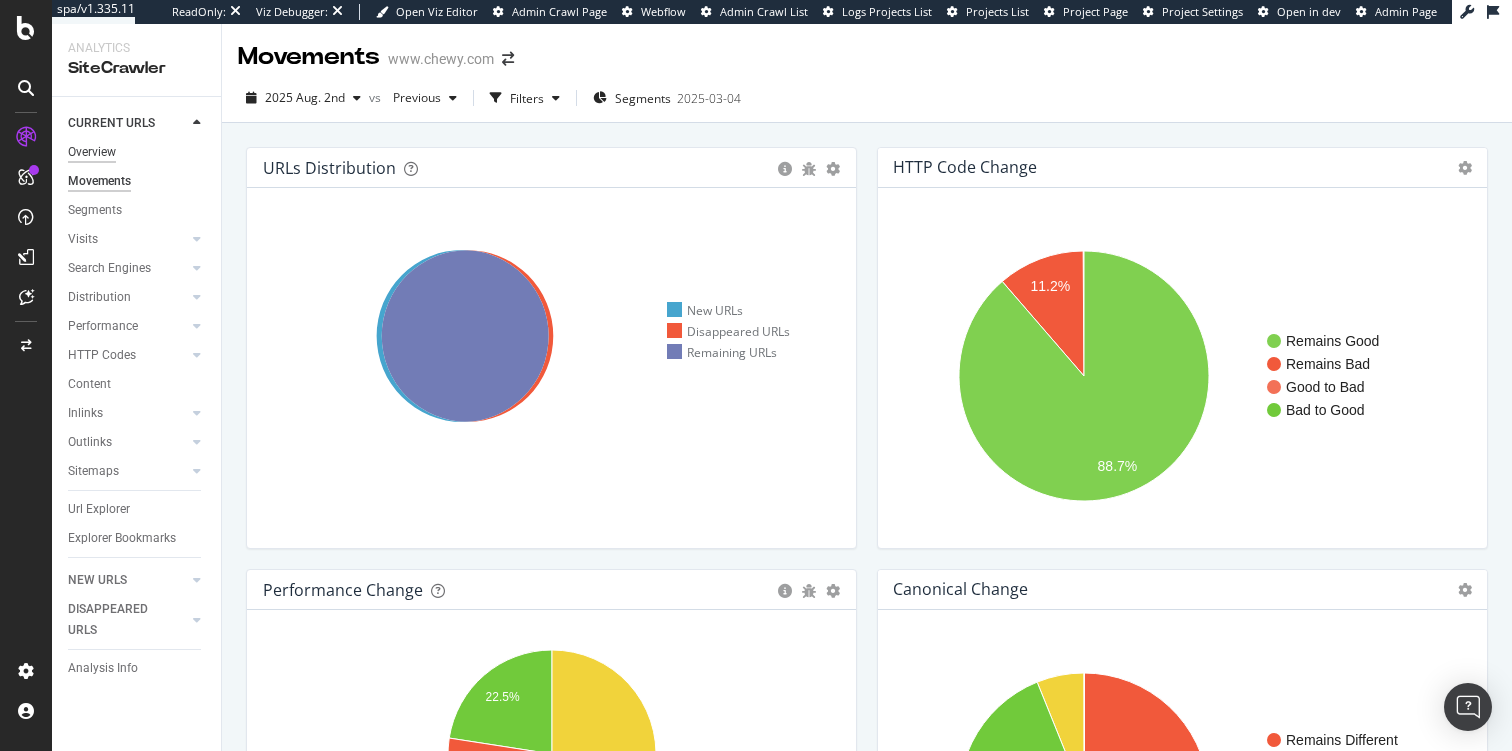 click on "Overview" at bounding box center (92, 152) 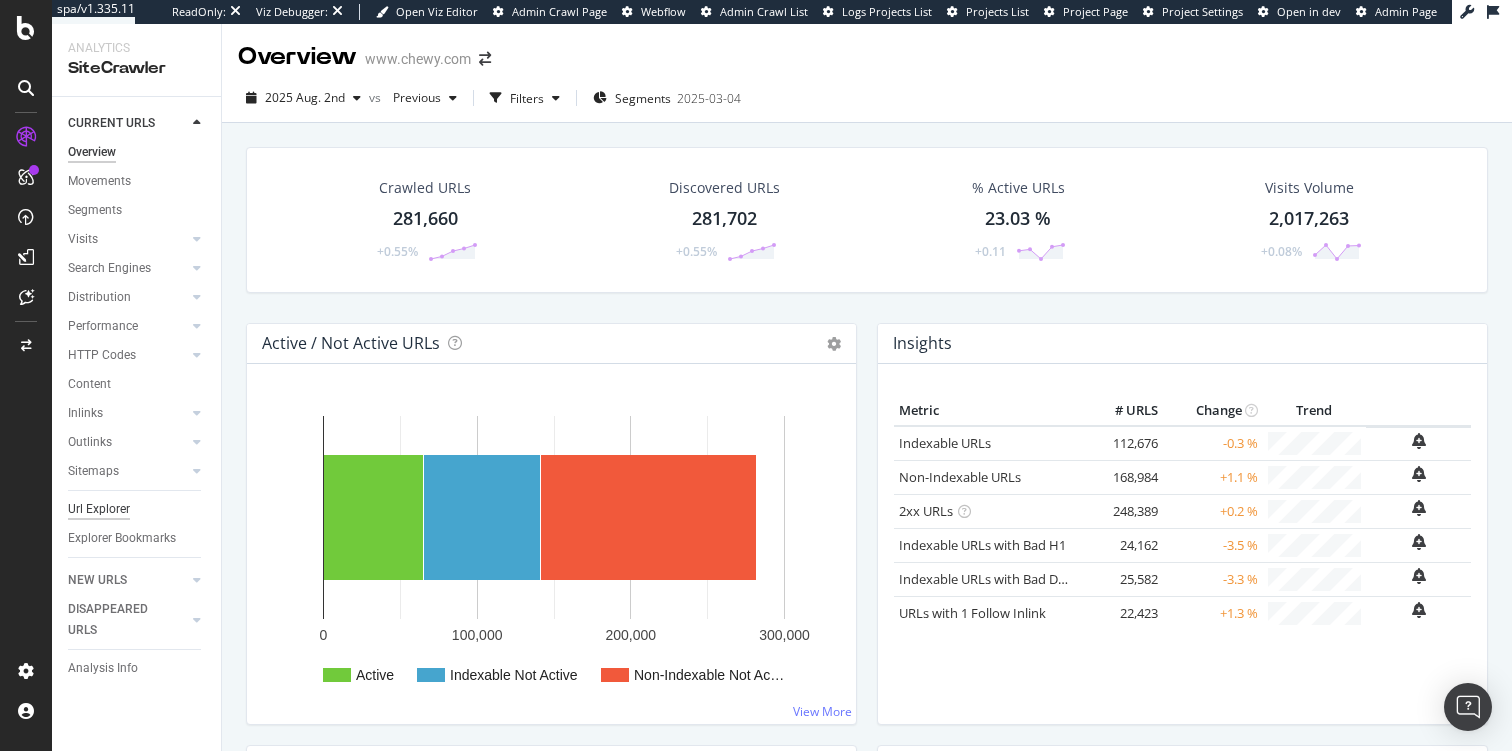 click on "Url Explorer" at bounding box center (99, 509) 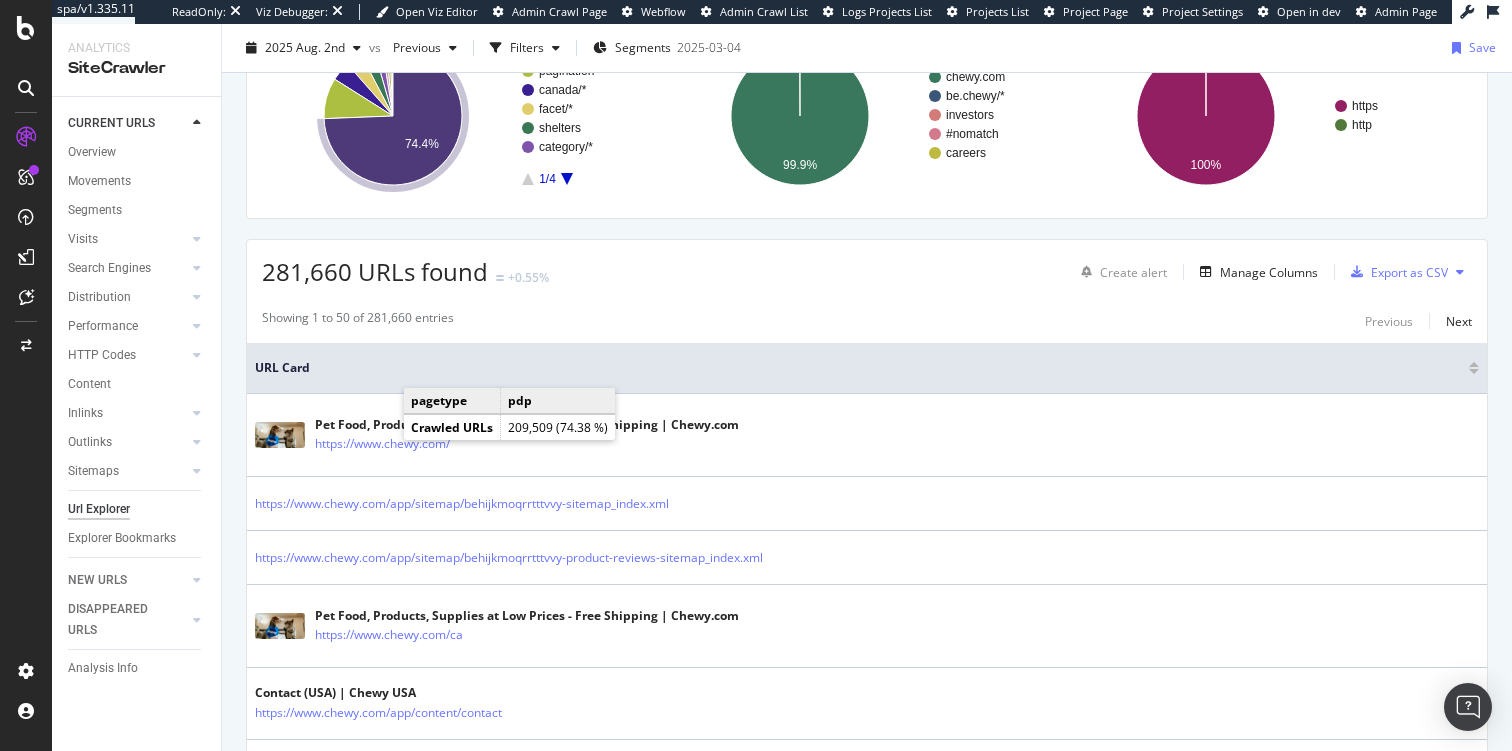 scroll, scrollTop: 325, scrollLeft: 0, axis: vertical 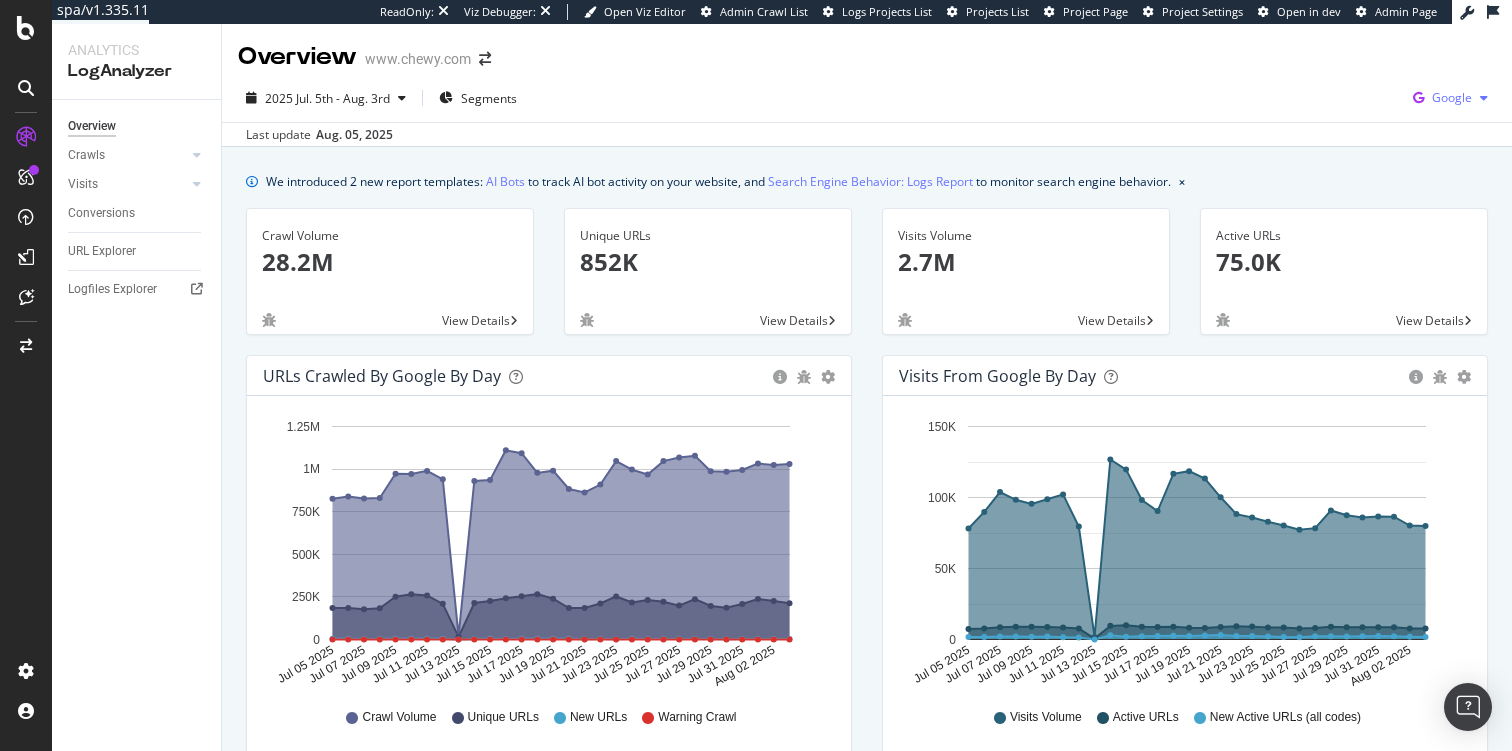 click on "Google" at bounding box center (1452, 97) 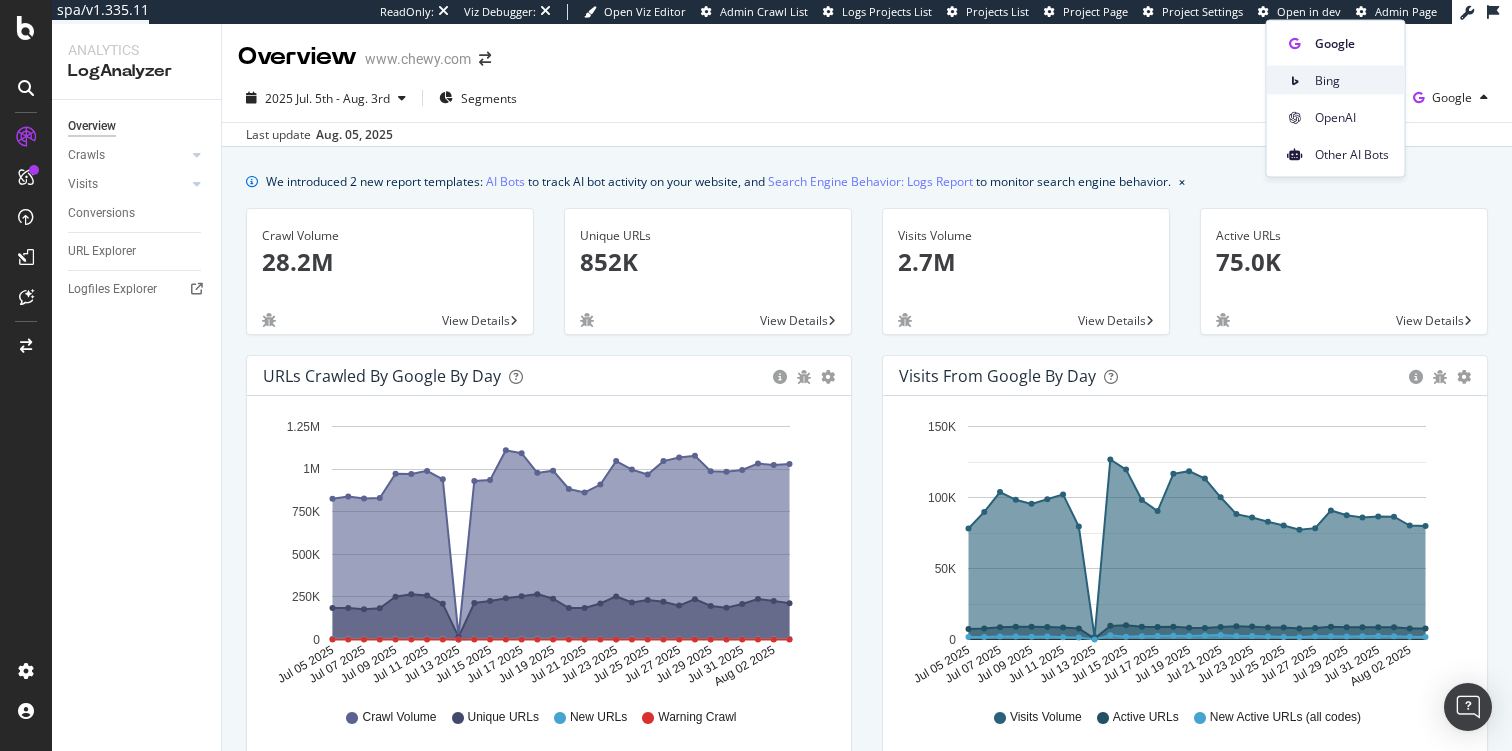 click on "Bing" at bounding box center [1352, 80] 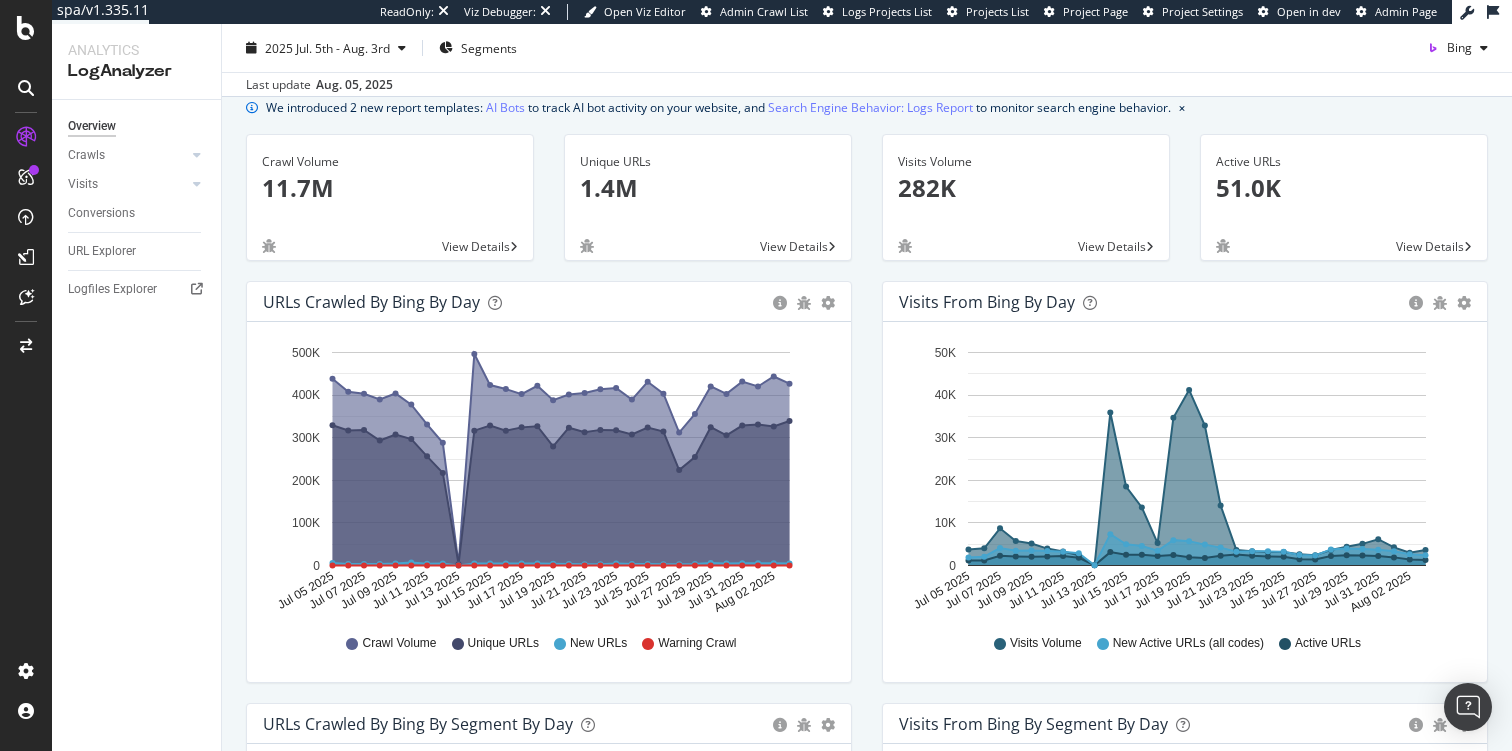 scroll, scrollTop: 90, scrollLeft: 0, axis: vertical 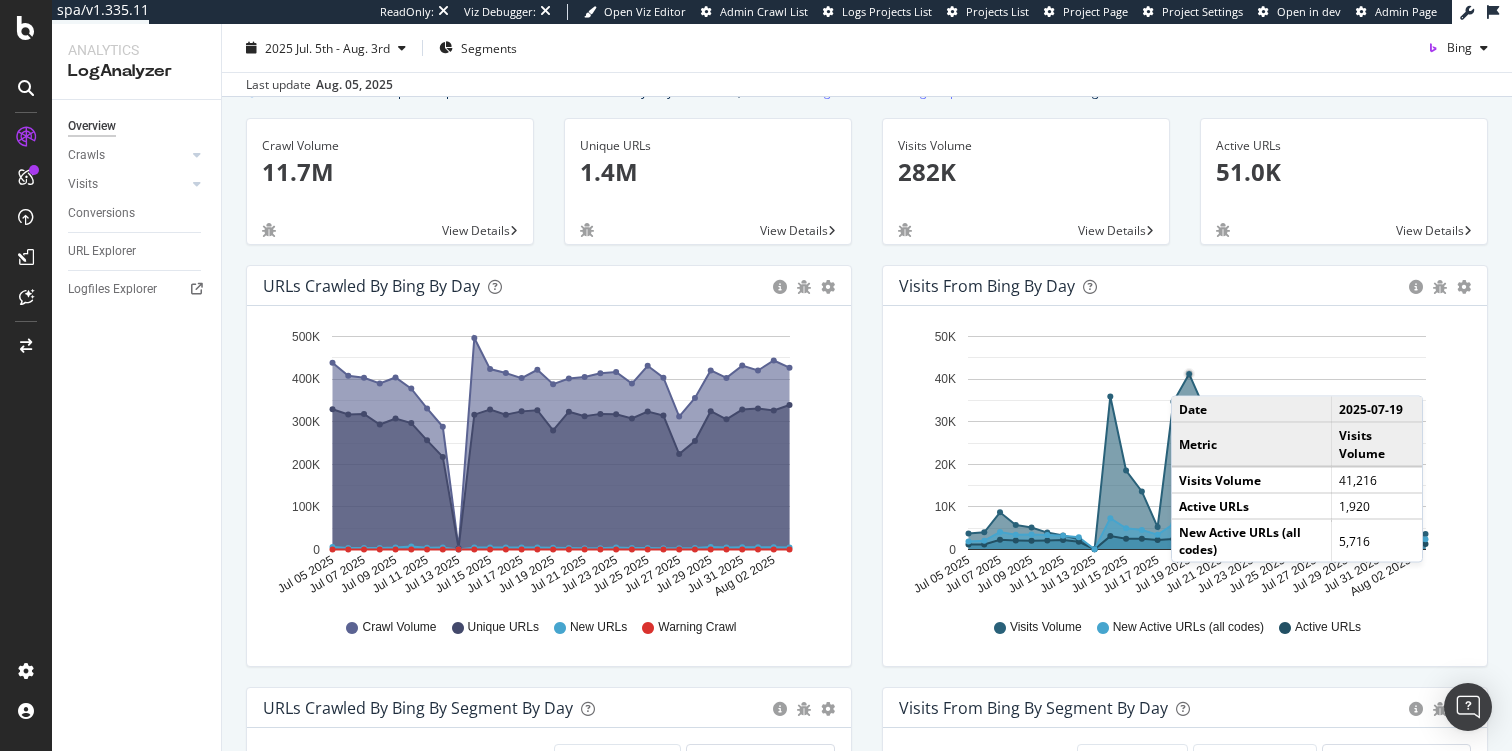 click 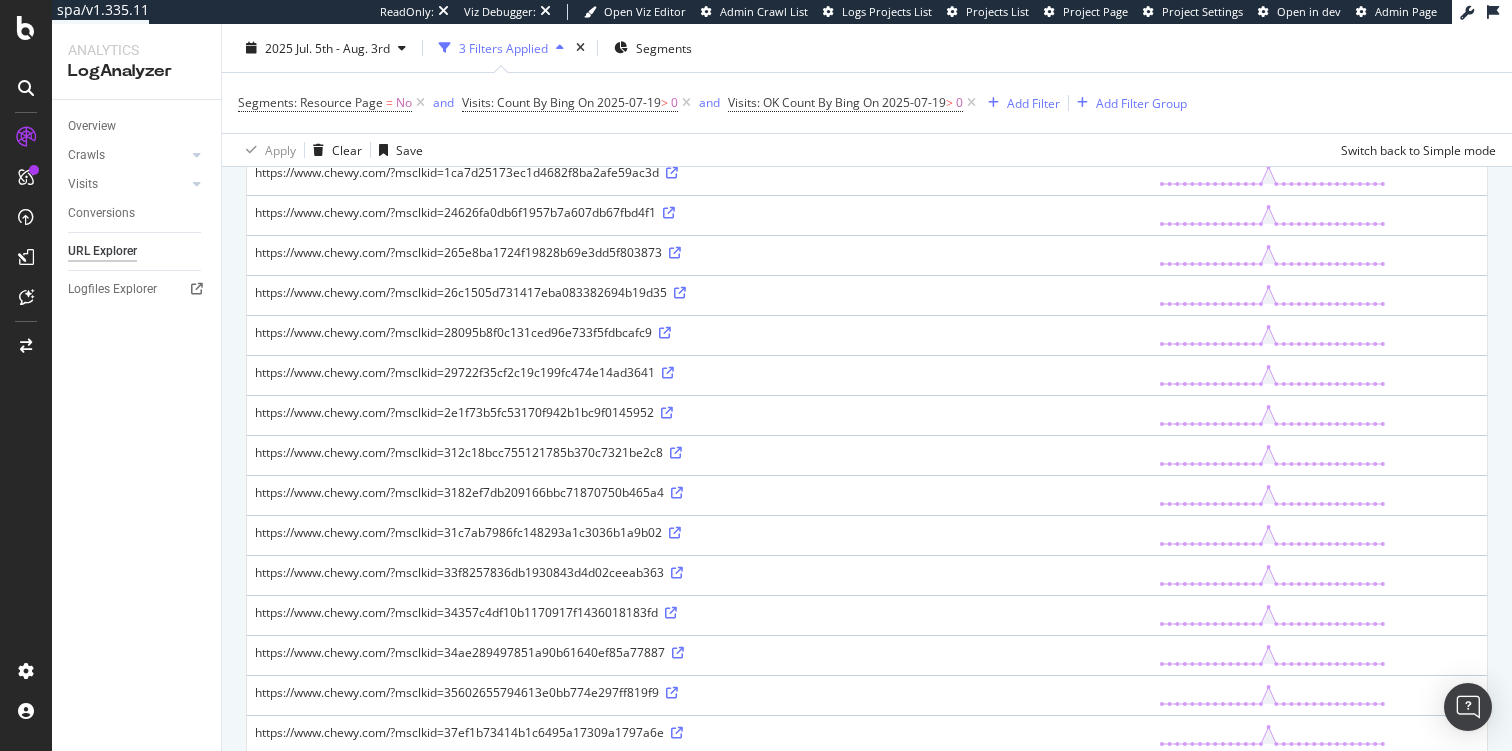 scroll, scrollTop: 1721, scrollLeft: 0, axis: vertical 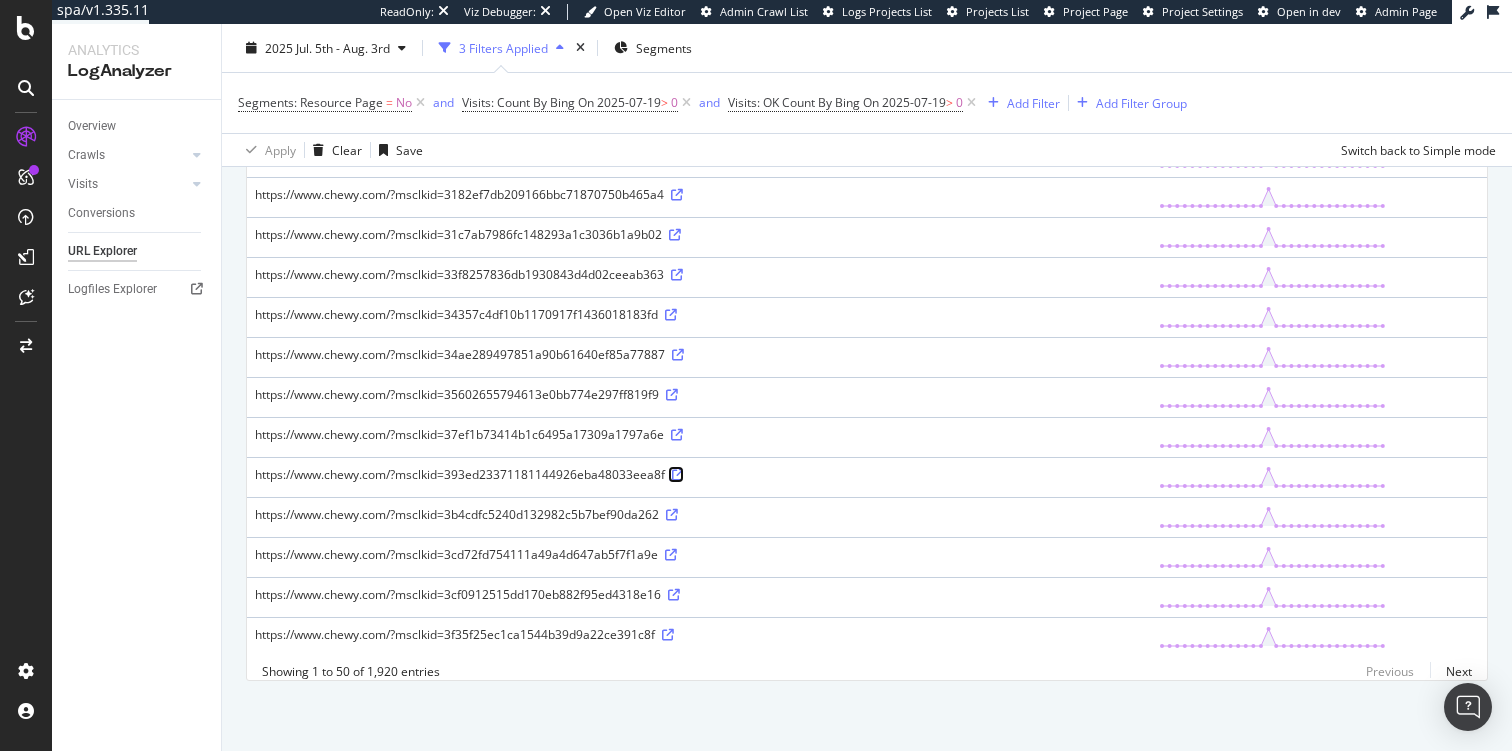 click at bounding box center (678, 475) 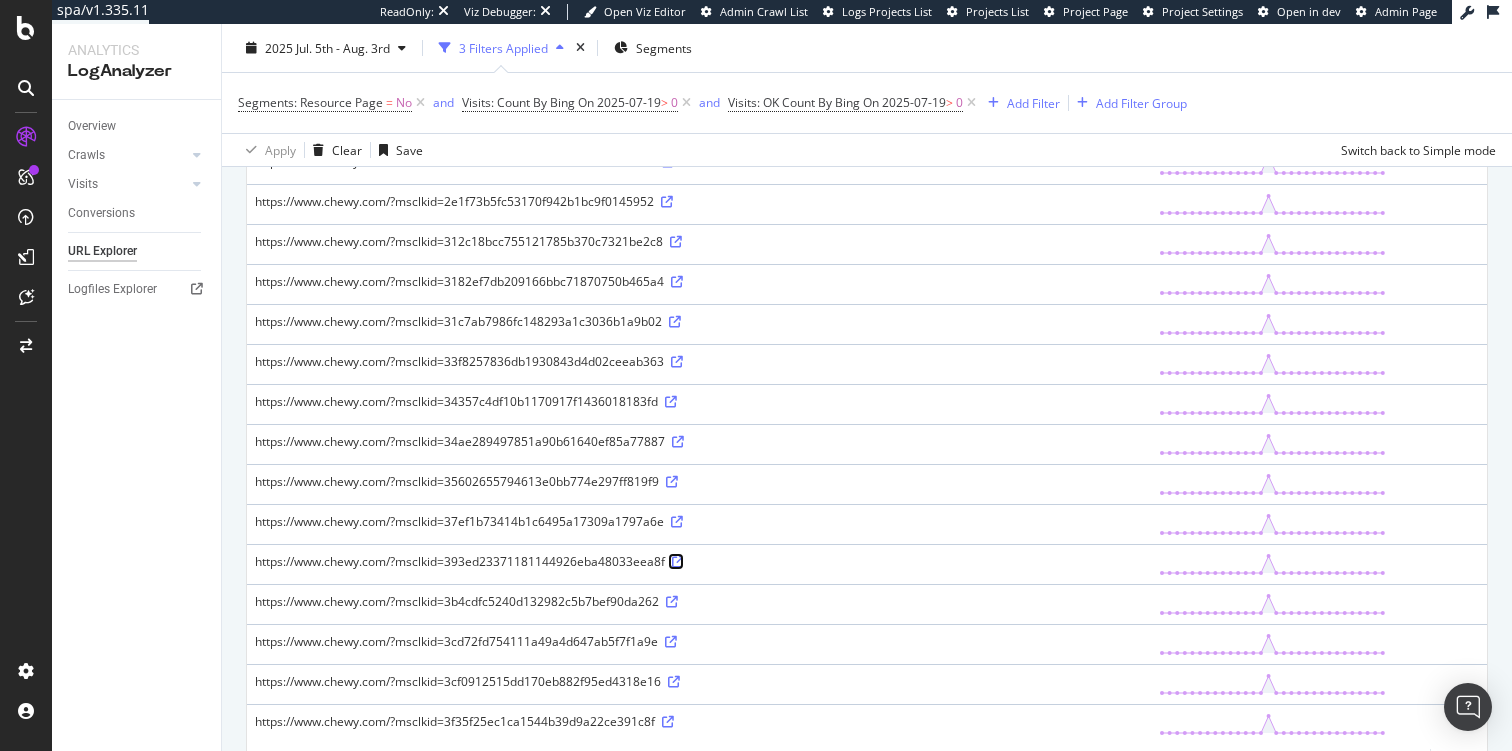 scroll, scrollTop: 1625, scrollLeft: 0, axis: vertical 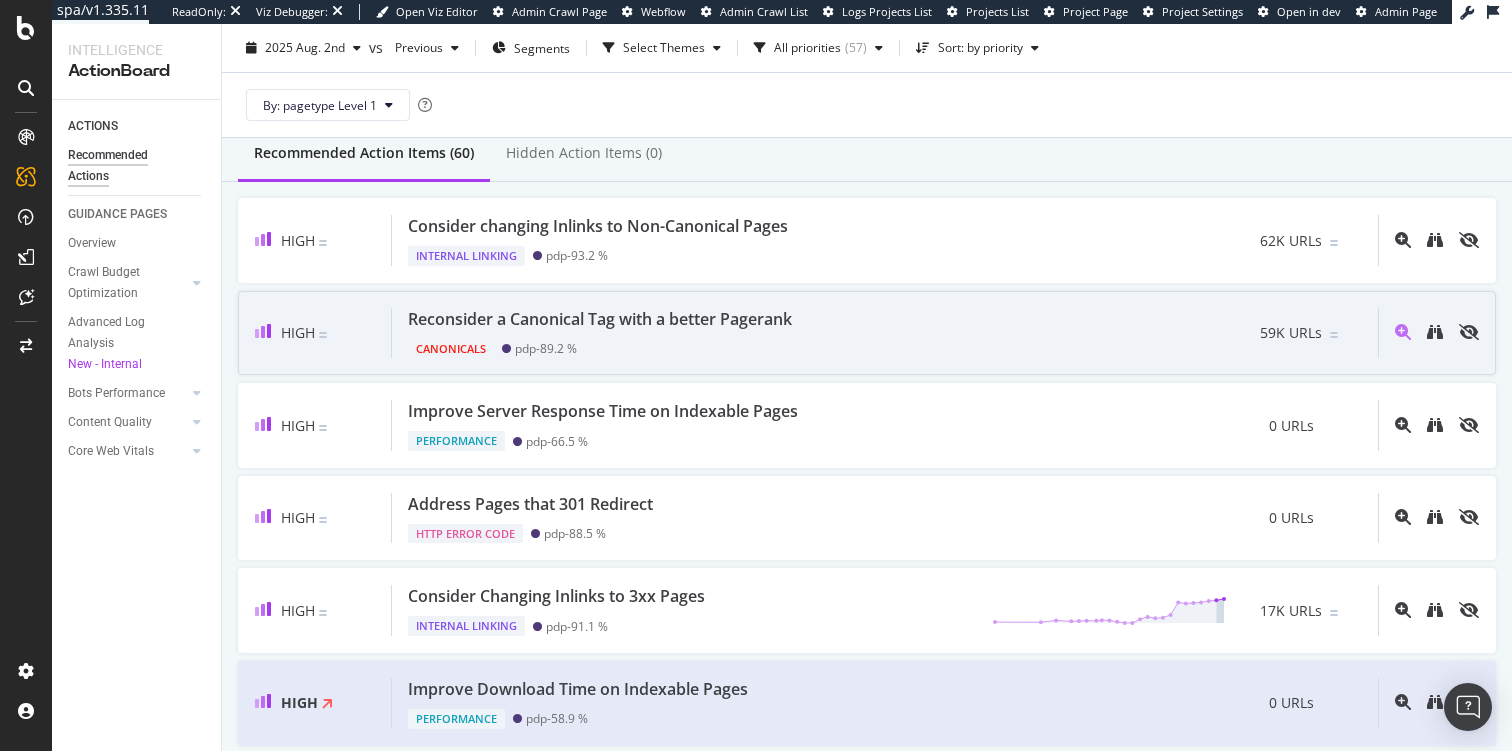 click on "Reconsider a Canonical Tag with a better Pagerank" at bounding box center [600, 319] 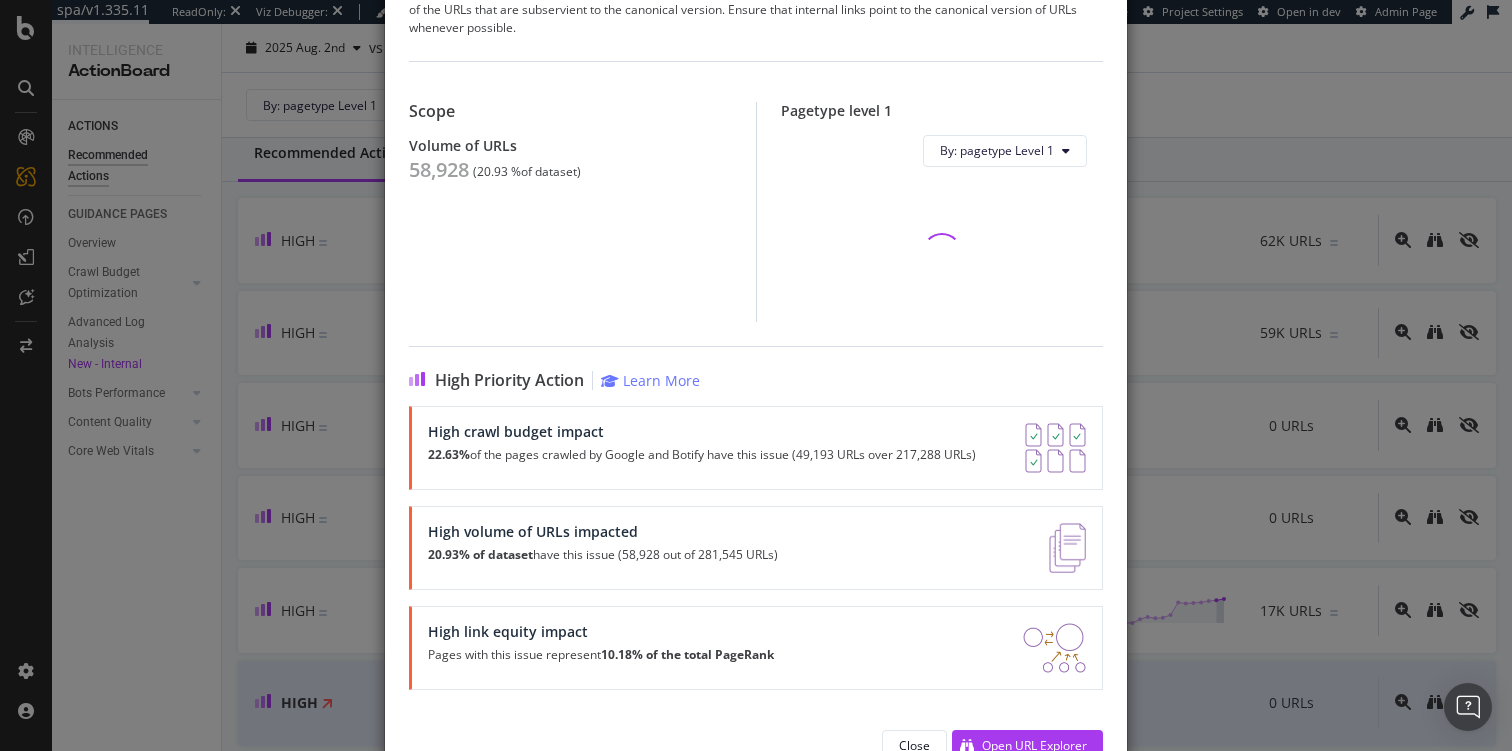 scroll, scrollTop: 115, scrollLeft: 0, axis: vertical 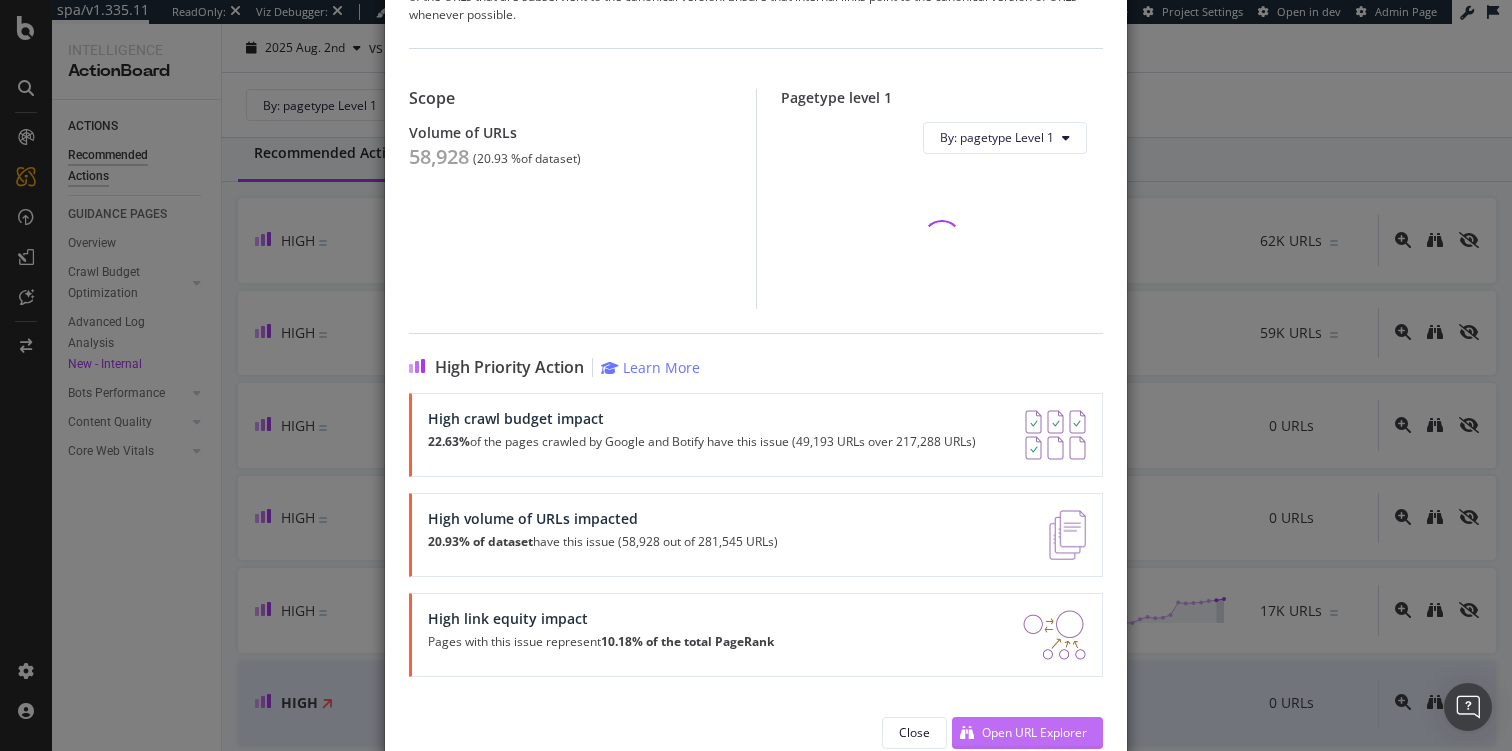 click on "Open URL Explorer" at bounding box center (1019, 733) 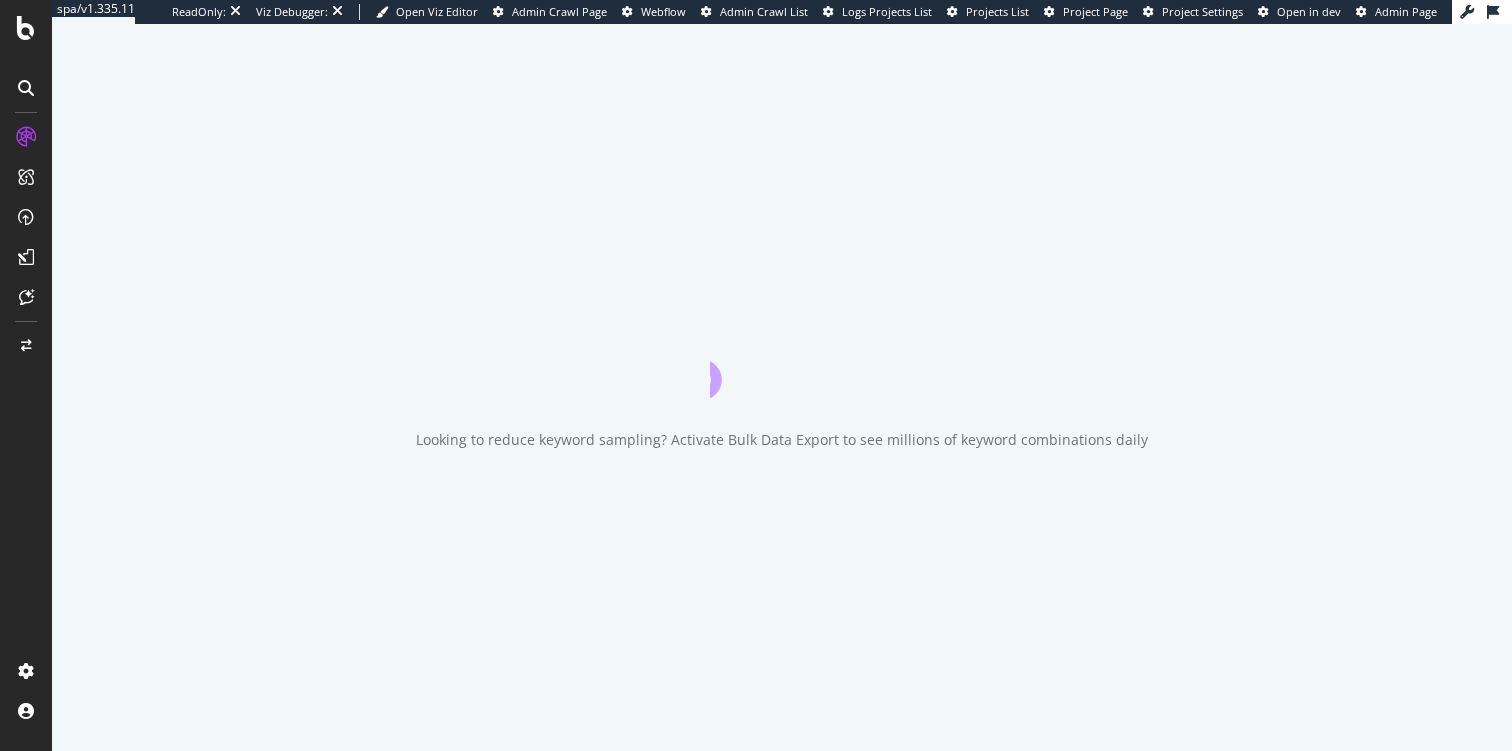 scroll, scrollTop: 0, scrollLeft: 0, axis: both 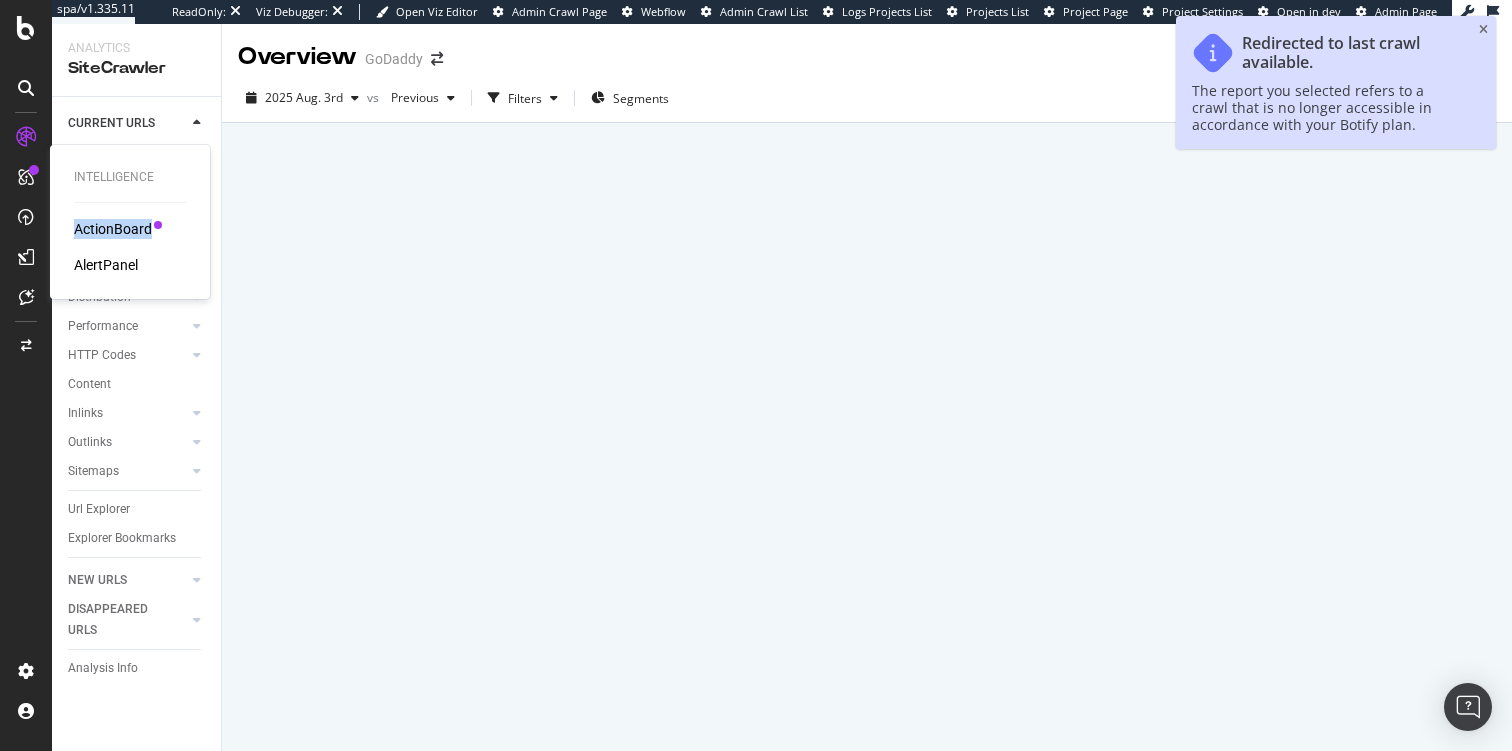 click on "AlertPanel" at bounding box center [106, 265] 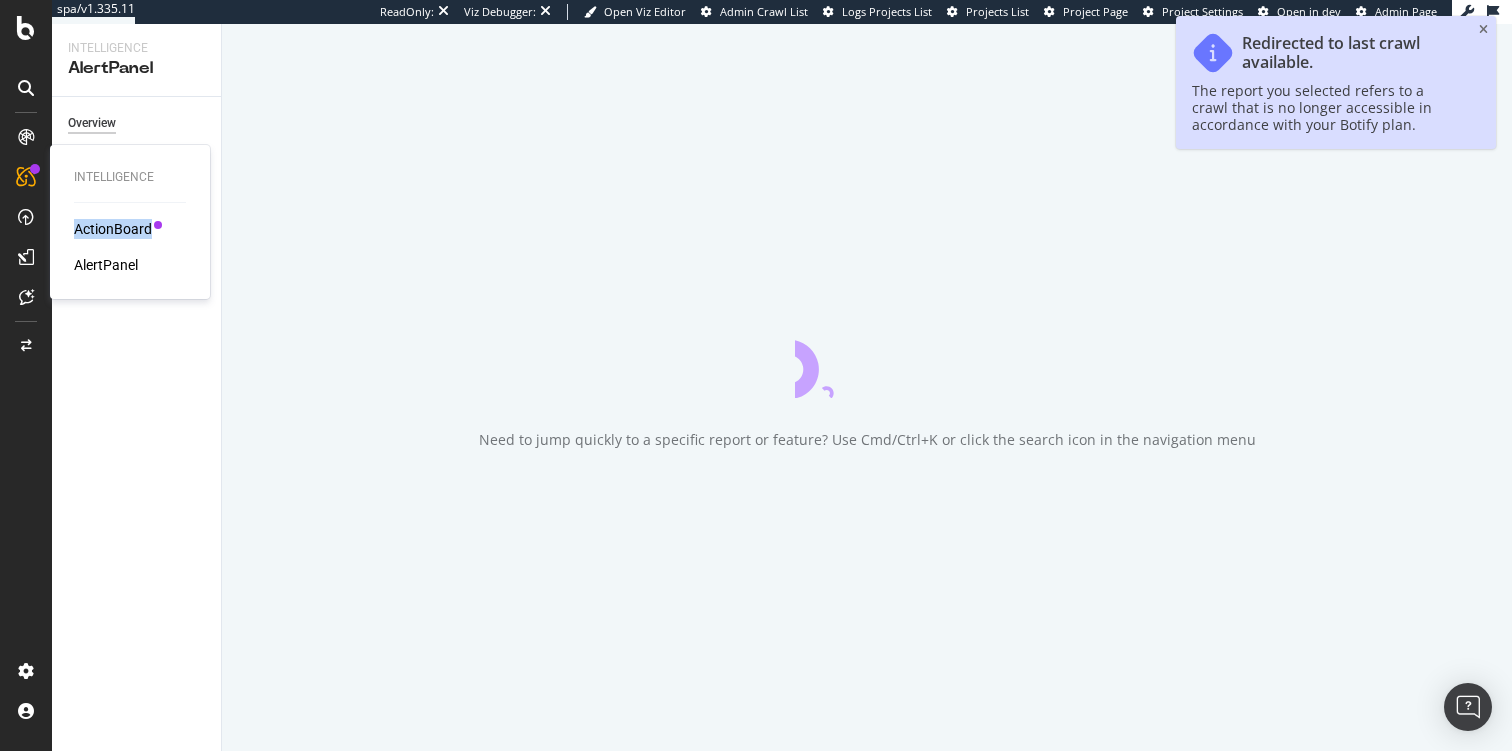 click on "AlertPanel" at bounding box center [106, 265] 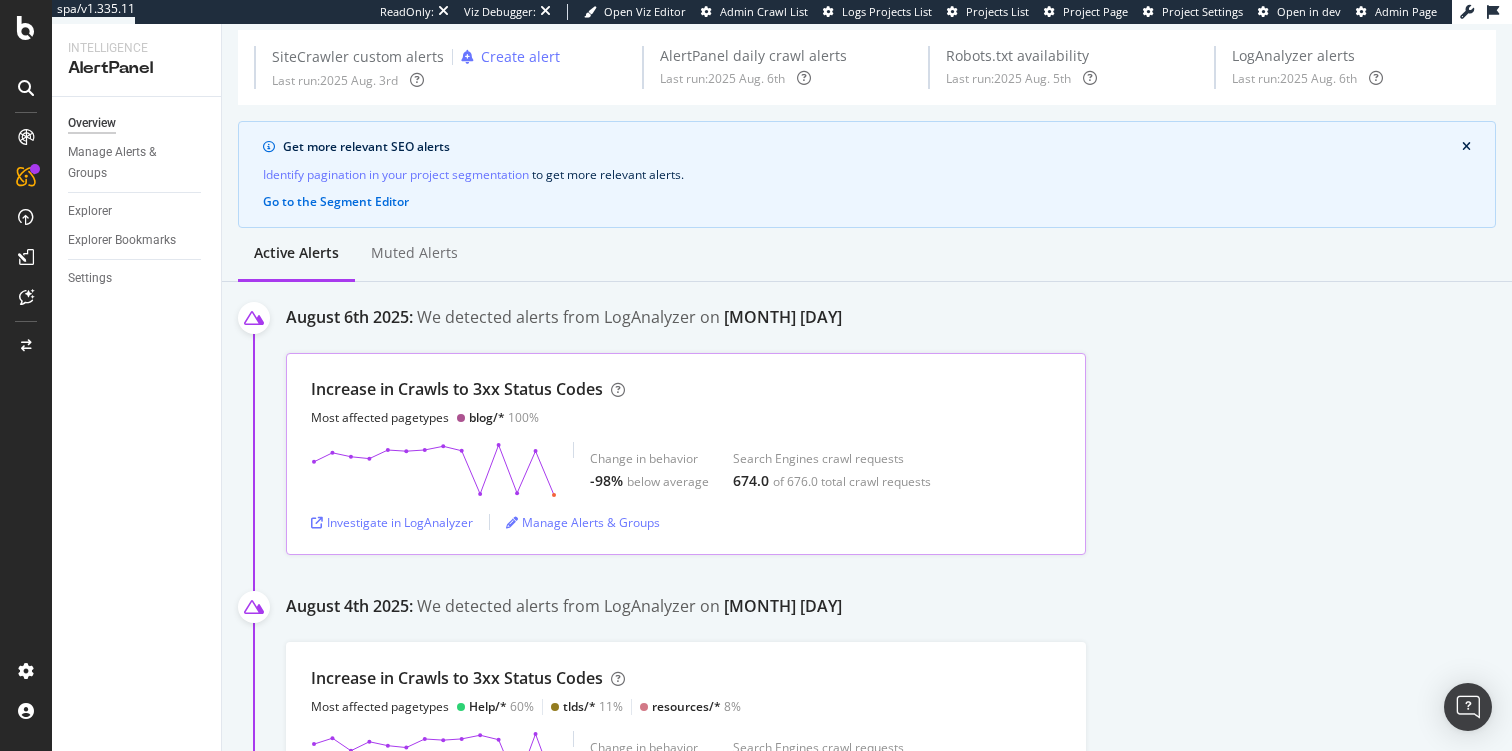 scroll, scrollTop: 72, scrollLeft: 0, axis: vertical 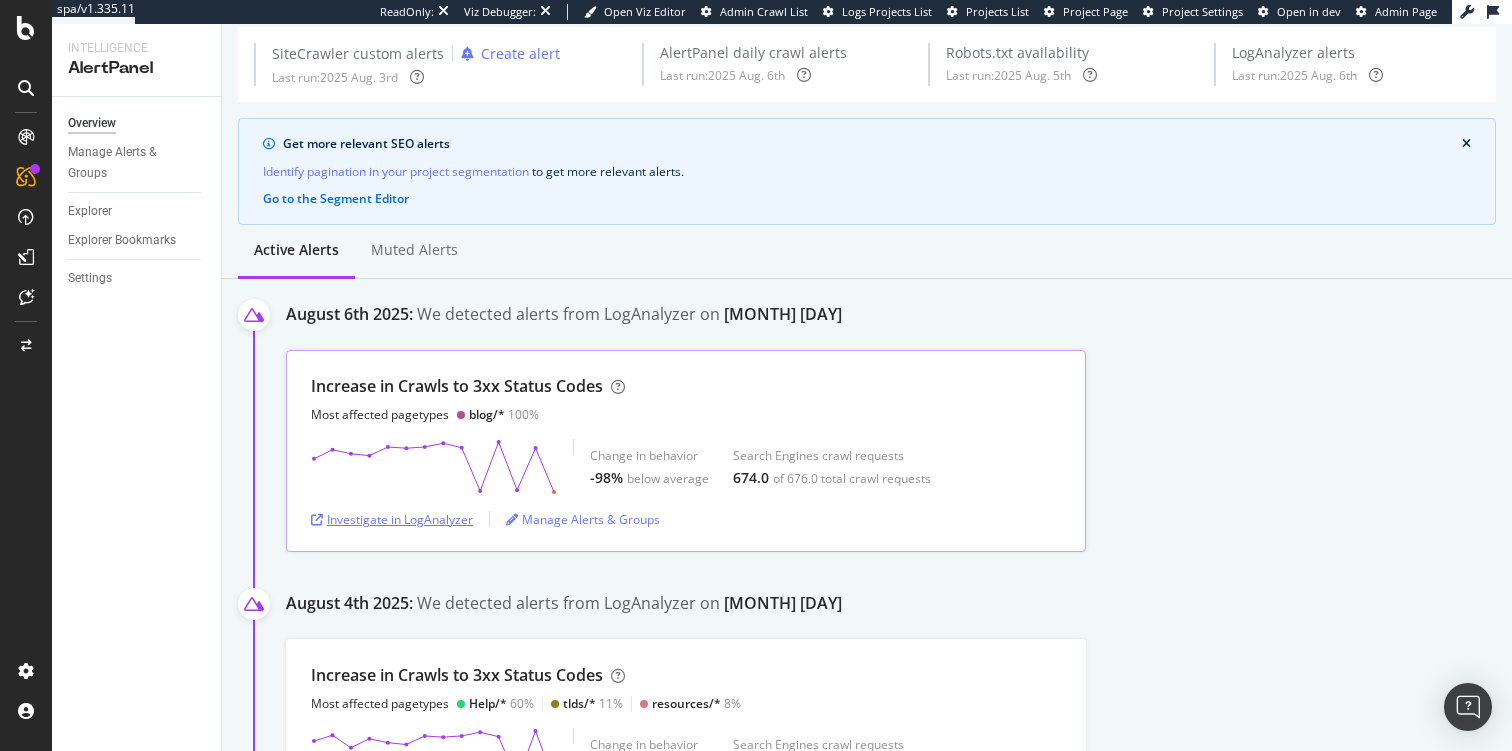 click on "Investigate in LogAnalyzer" at bounding box center [392, 519] 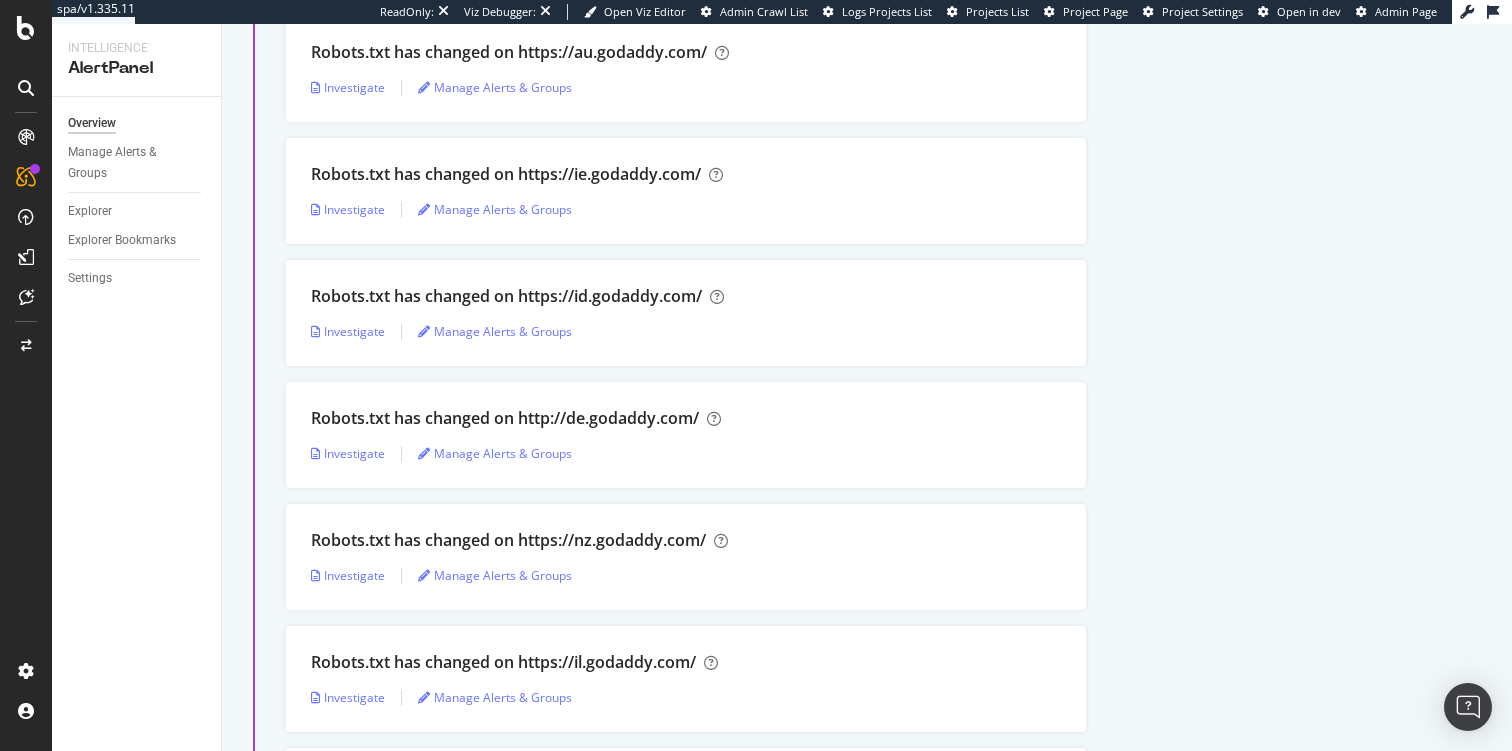 scroll, scrollTop: 0, scrollLeft: 0, axis: both 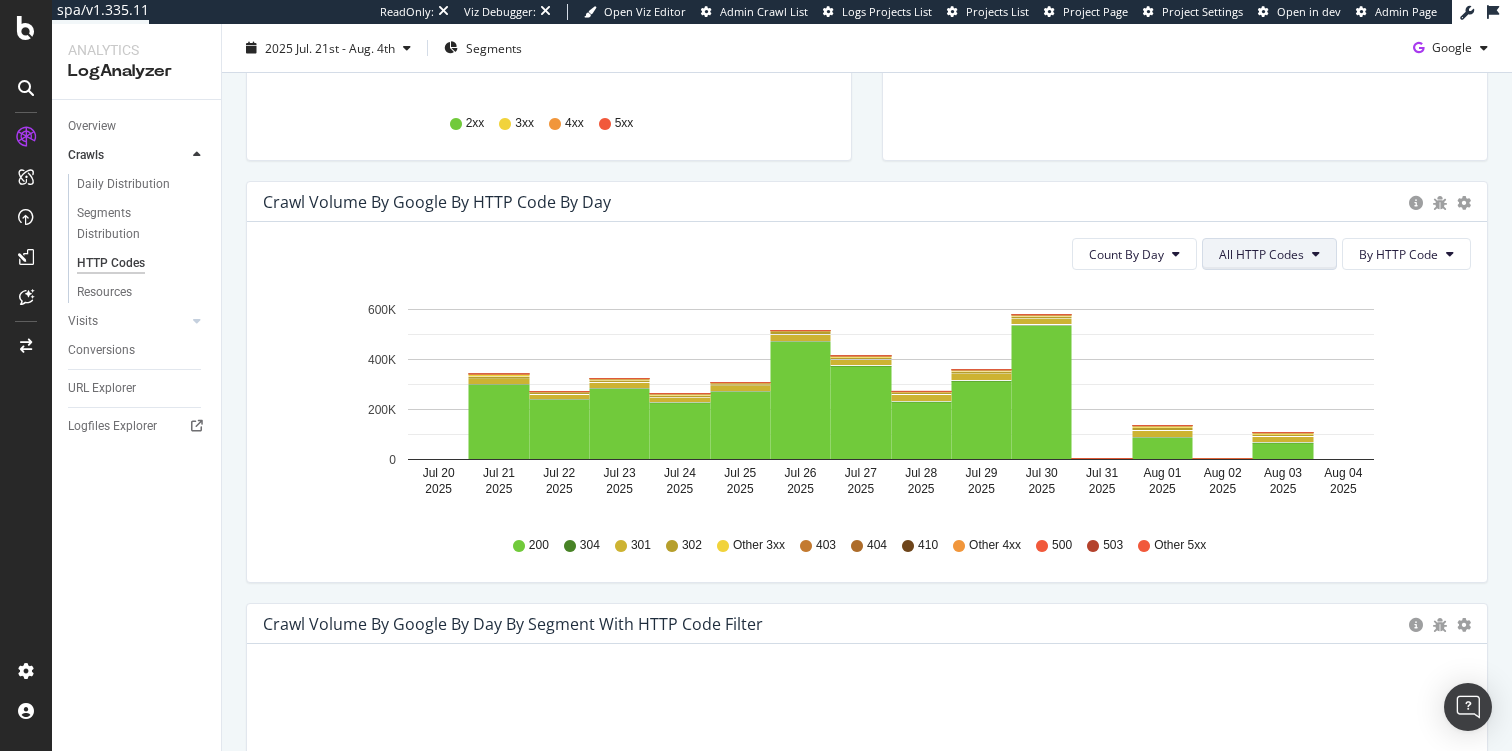 click on "All HTTP Codes" at bounding box center (1261, 254) 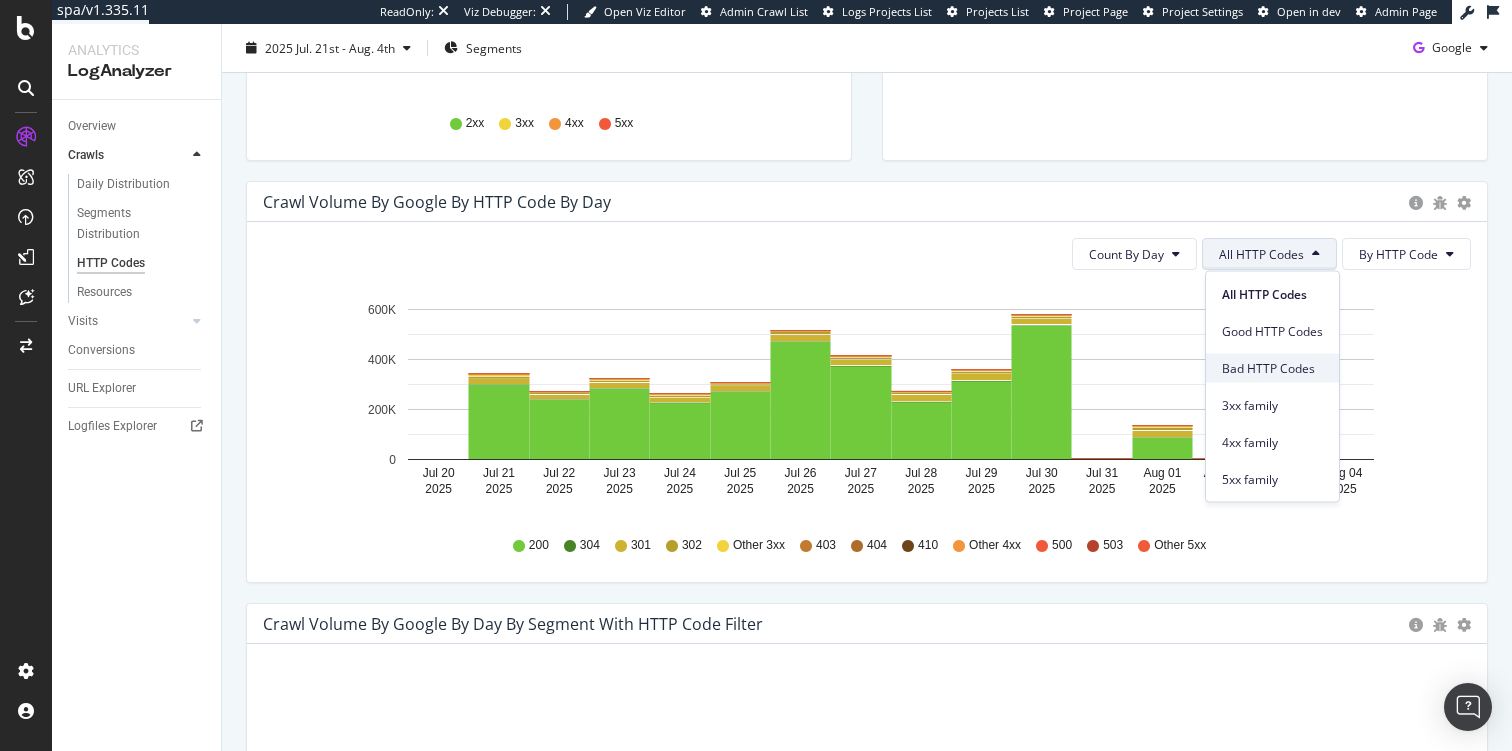 click on "Bad HTTP Codes" at bounding box center [1272, 368] 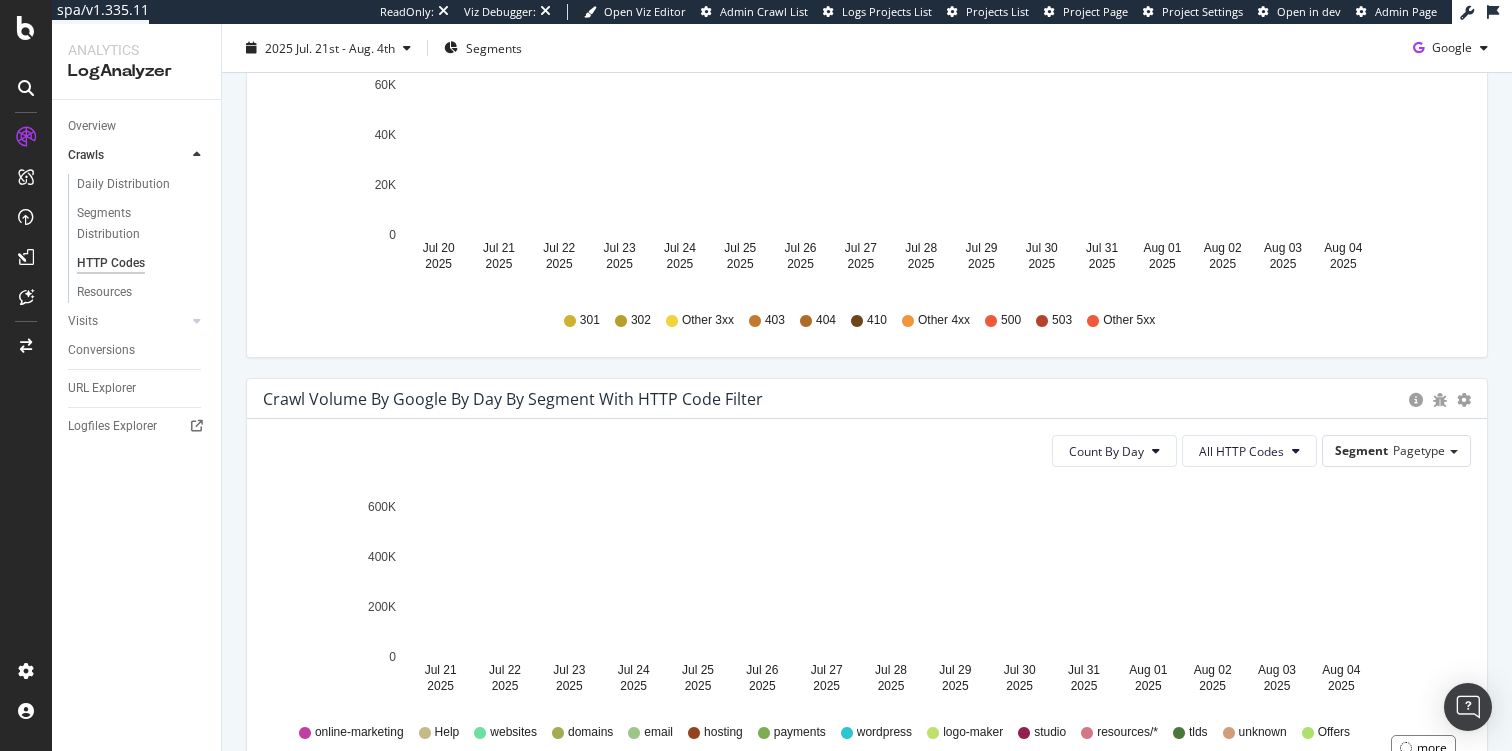 scroll, scrollTop: 762, scrollLeft: 0, axis: vertical 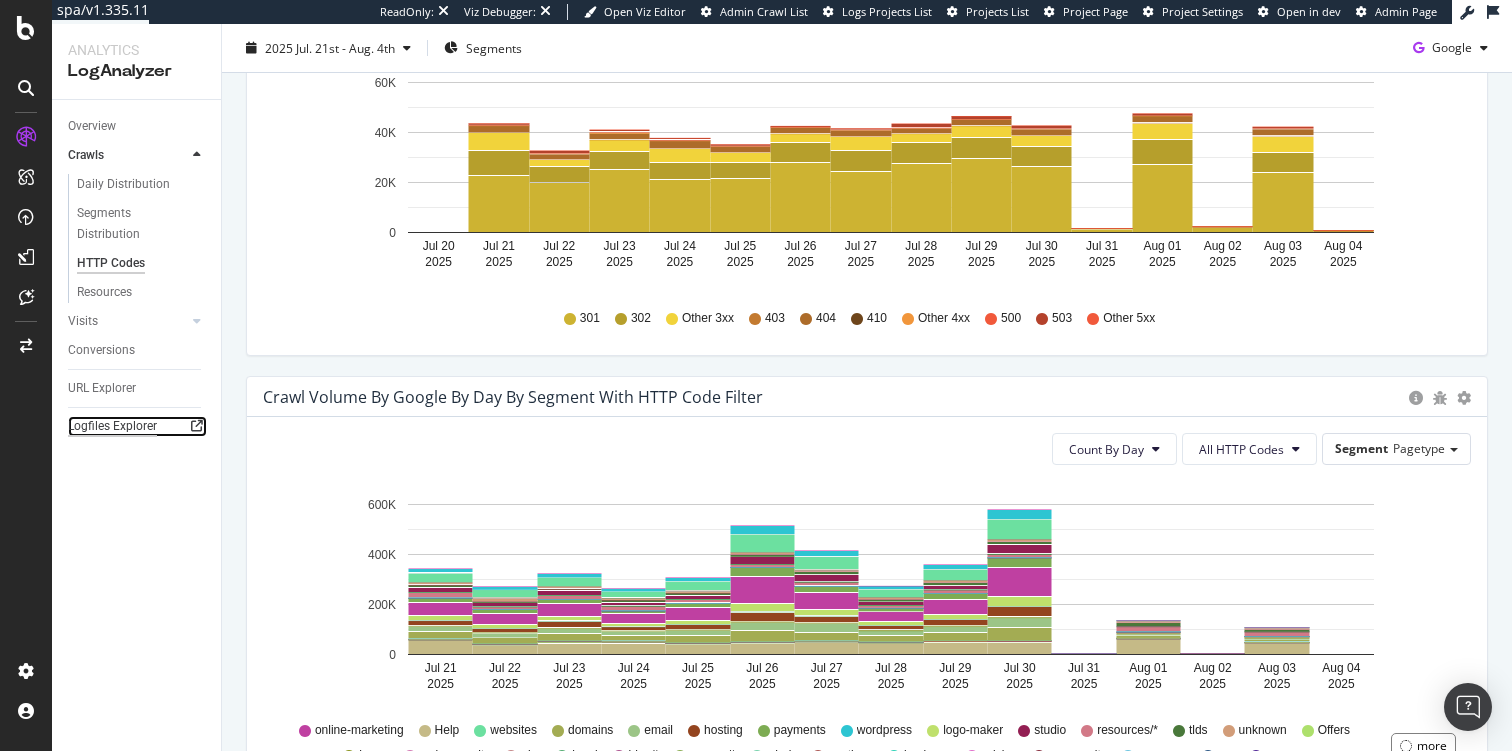 click on "Logfiles Explorer" at bounding box center [112, 426] 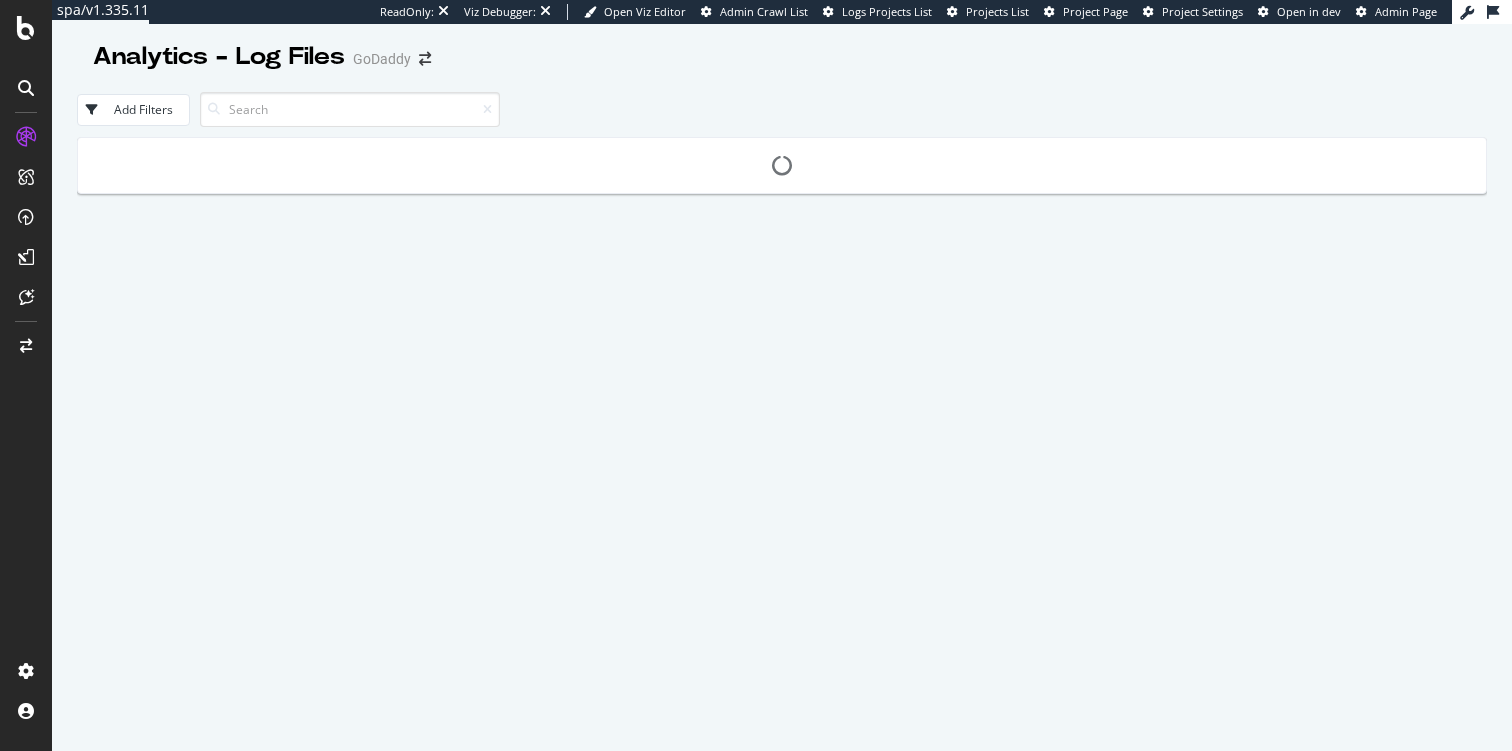 scroll, scrollTop: 0, scrollLeft: 0, axis: both 